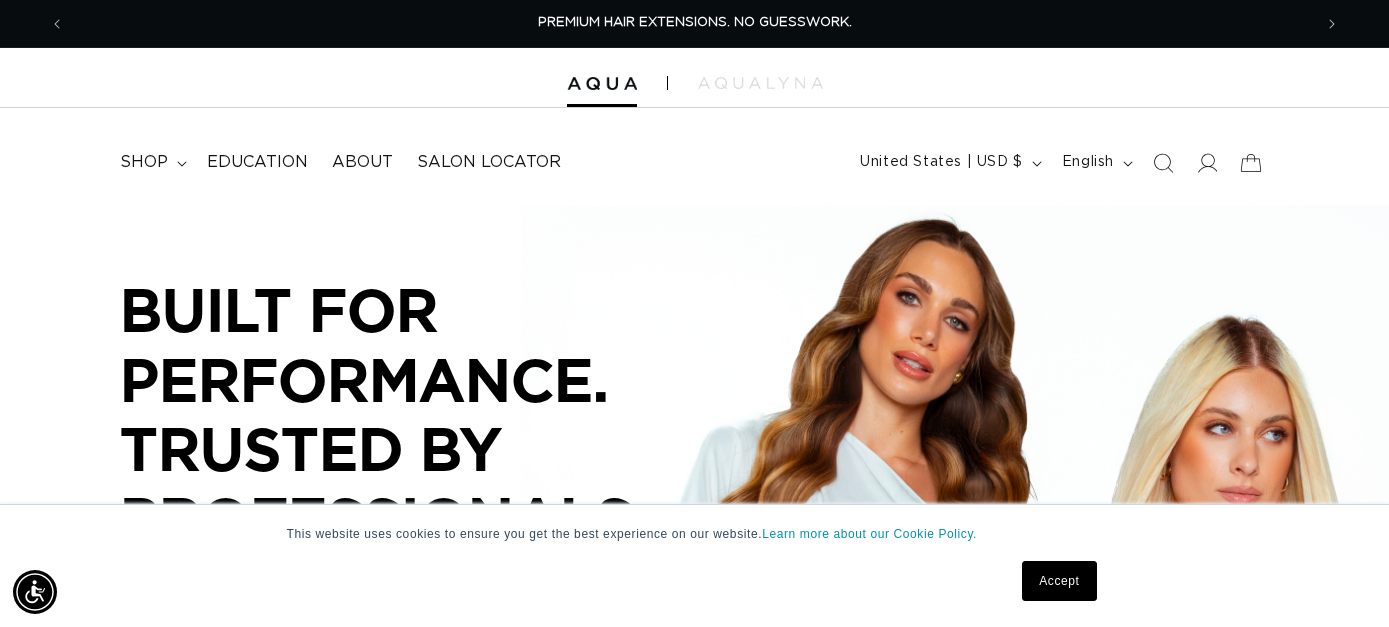 scroll, scrollTop: 0, scrollLeft: 0, axis: both 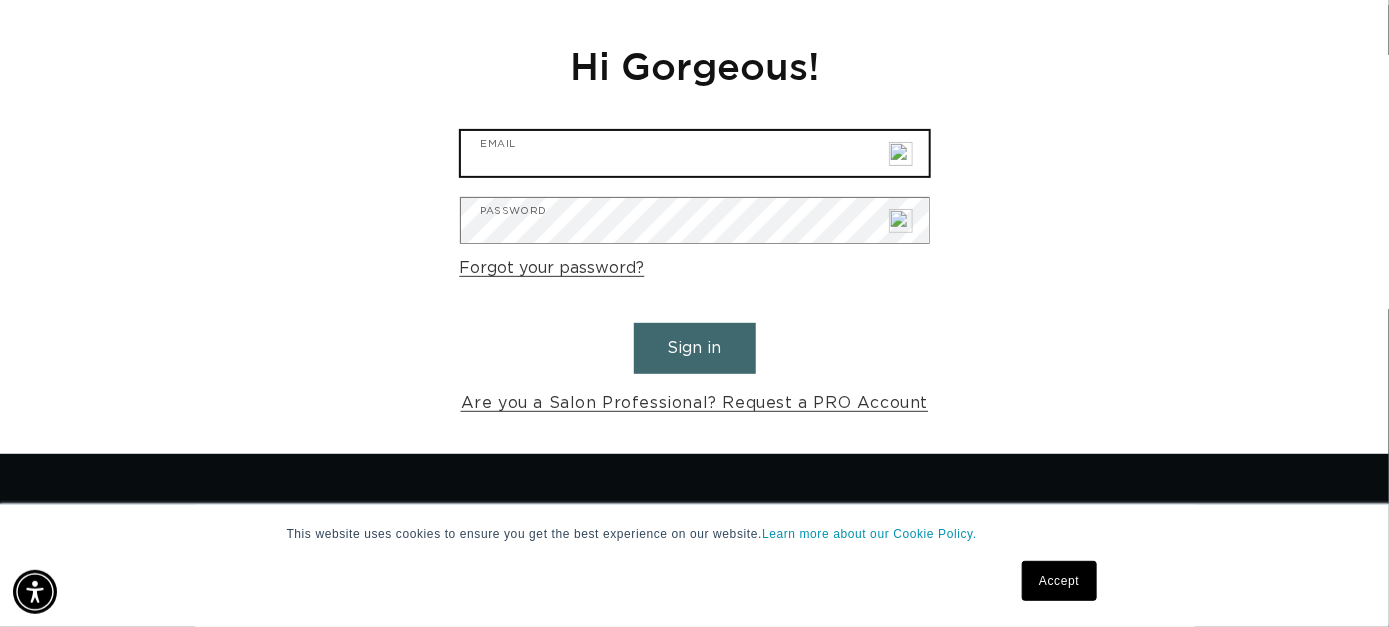 type on "[EMAIL]" 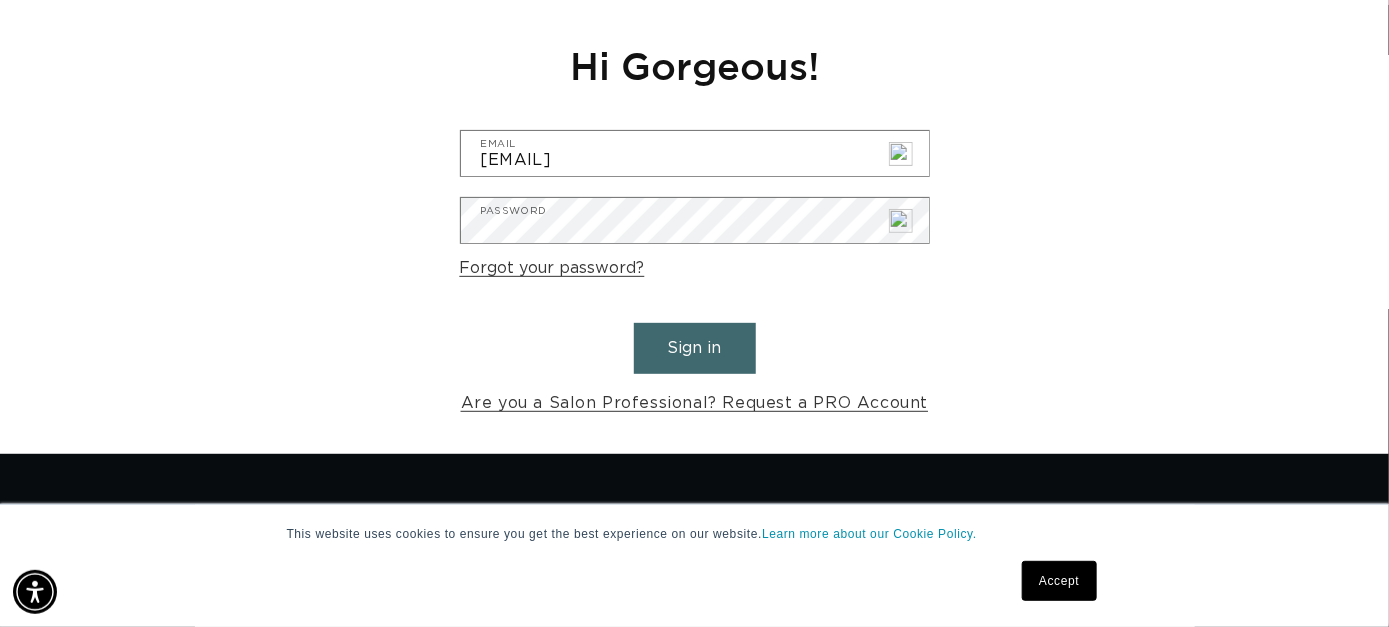 click on "Sign in" at bounding box center (695, 348) 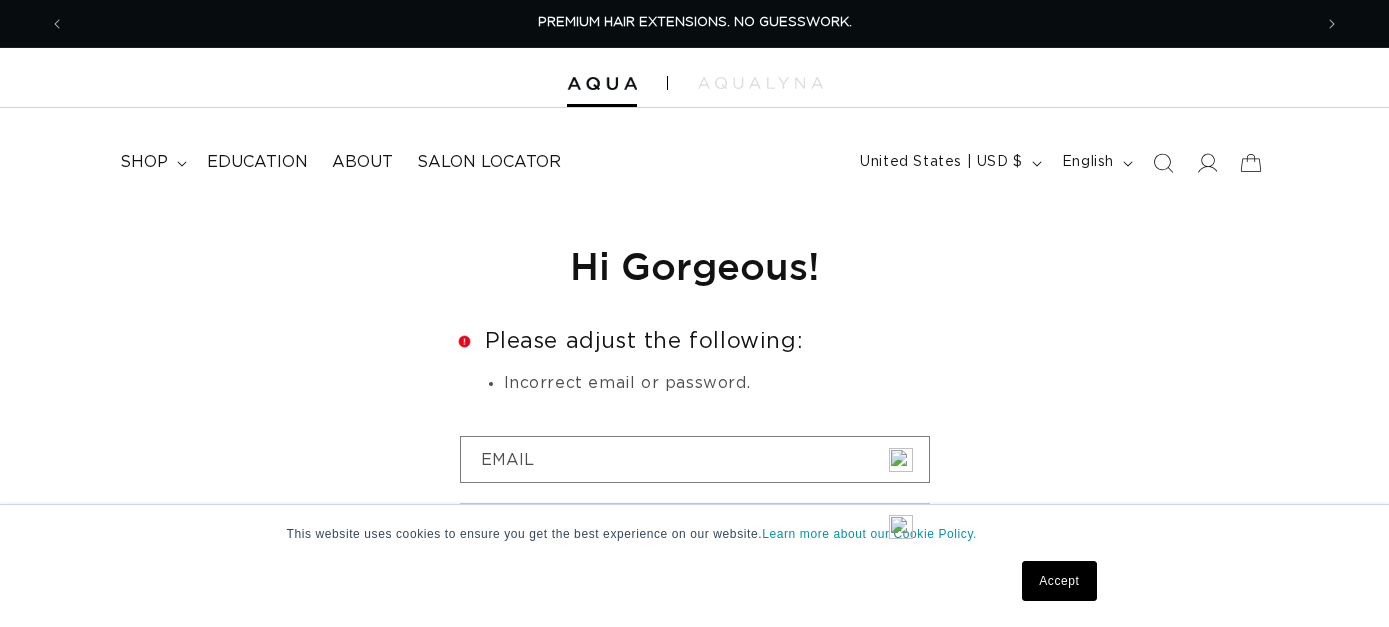scroll, scrollTop: 0, scrollLeft: 0, axis: both 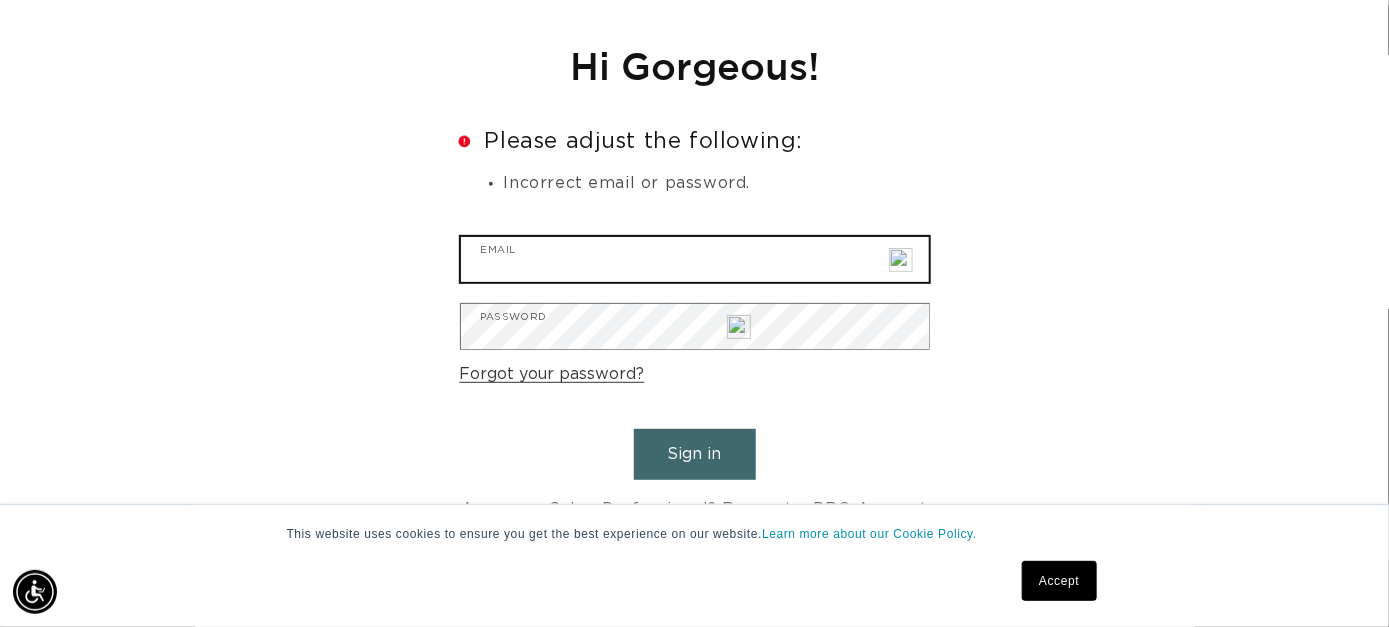 type on "[EMAIL]" 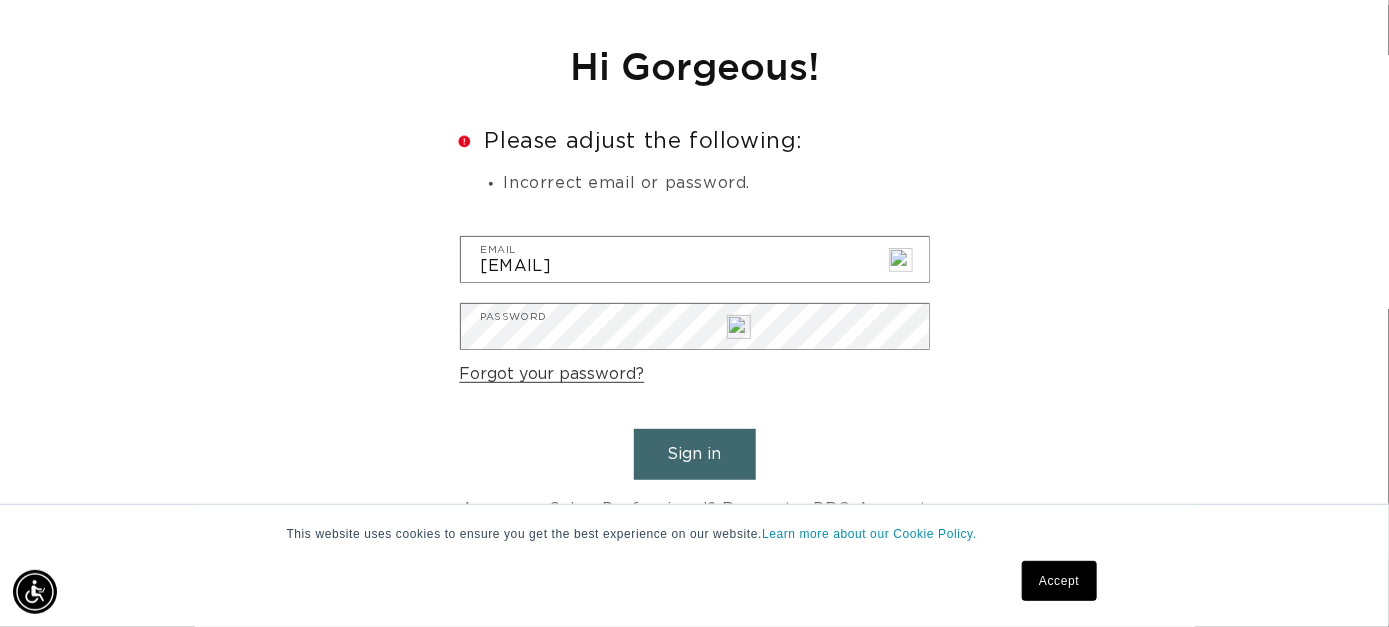 click on "Sign in" at bounding box center [695, 454] 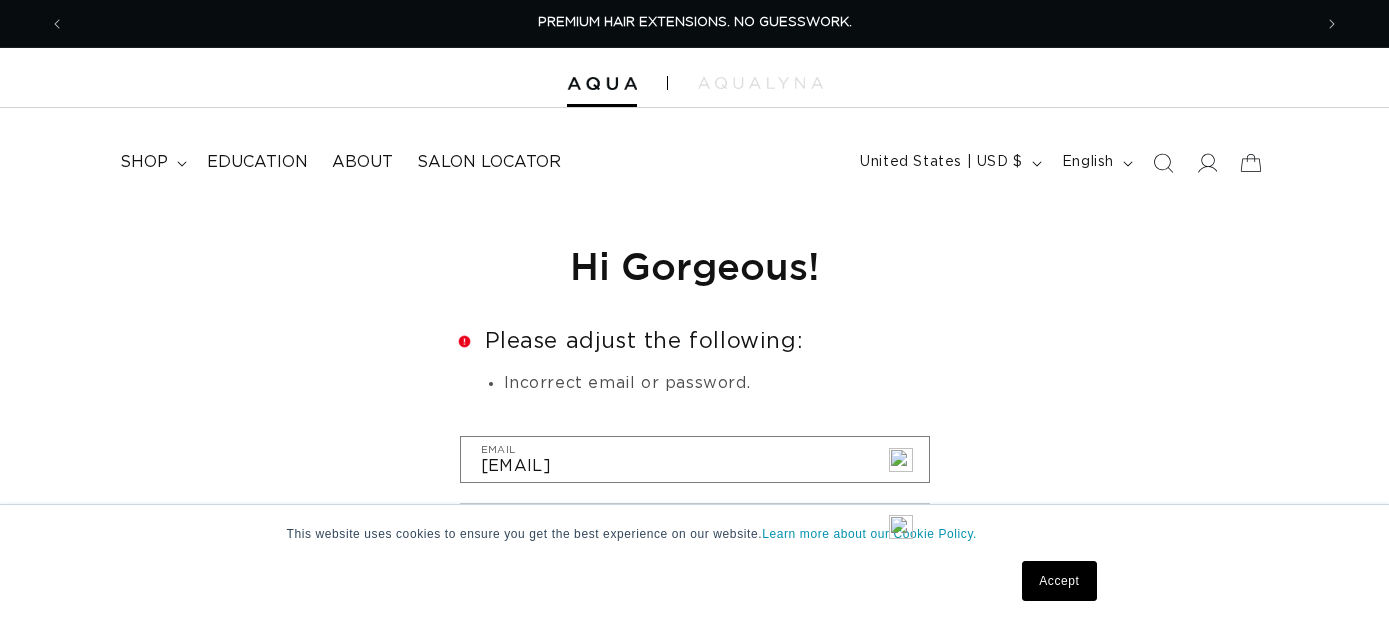 click on "Error
Please adjust the following:
Incorrect email or password.
theaology@gmailcom
Email
Password
Forgot your password?
Sign in
Are you a Salon Professional? Request a PRO Account" at bounding box center (695, 527) 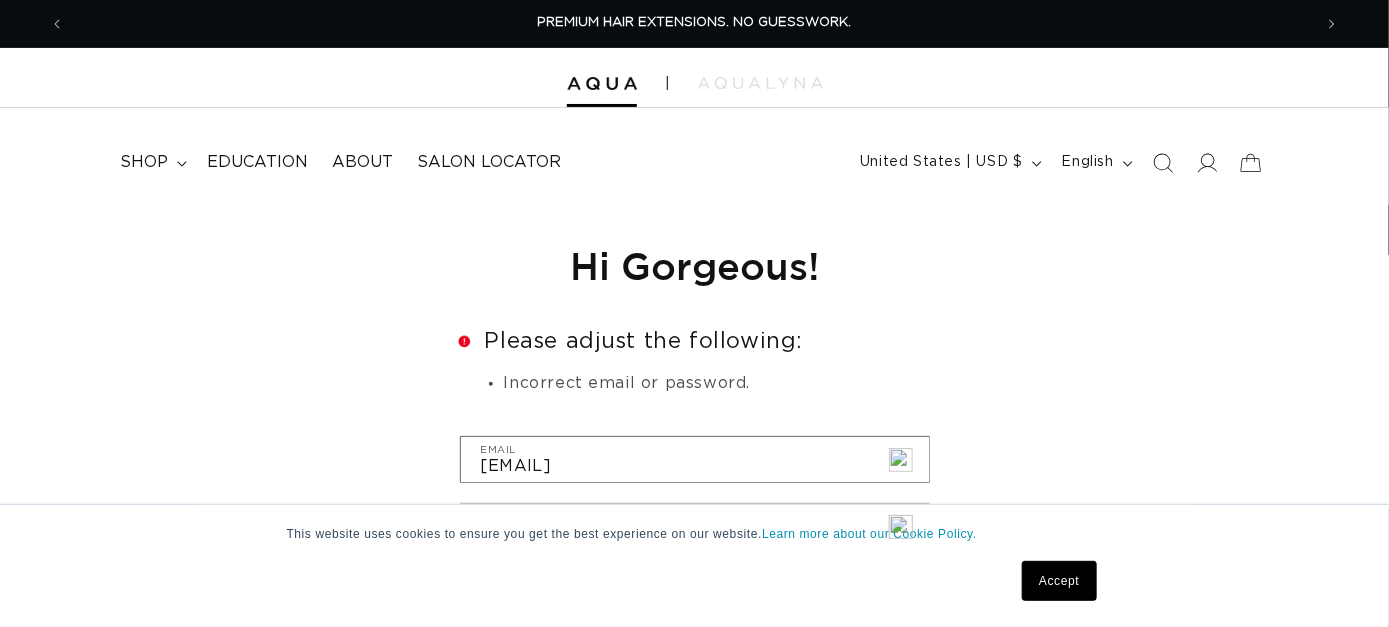 scroll, scrollTop: 0, scrollLeft: 0, axis: both 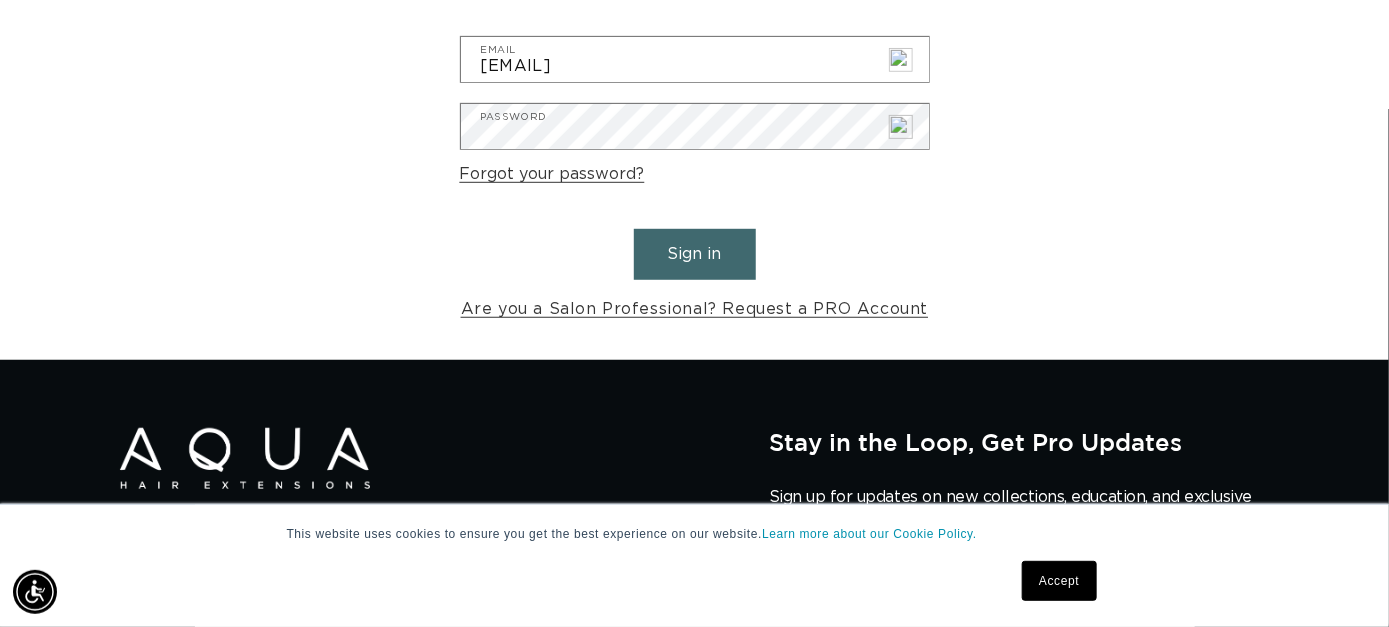 click on "Sign in" at bounding box center [695, 254] 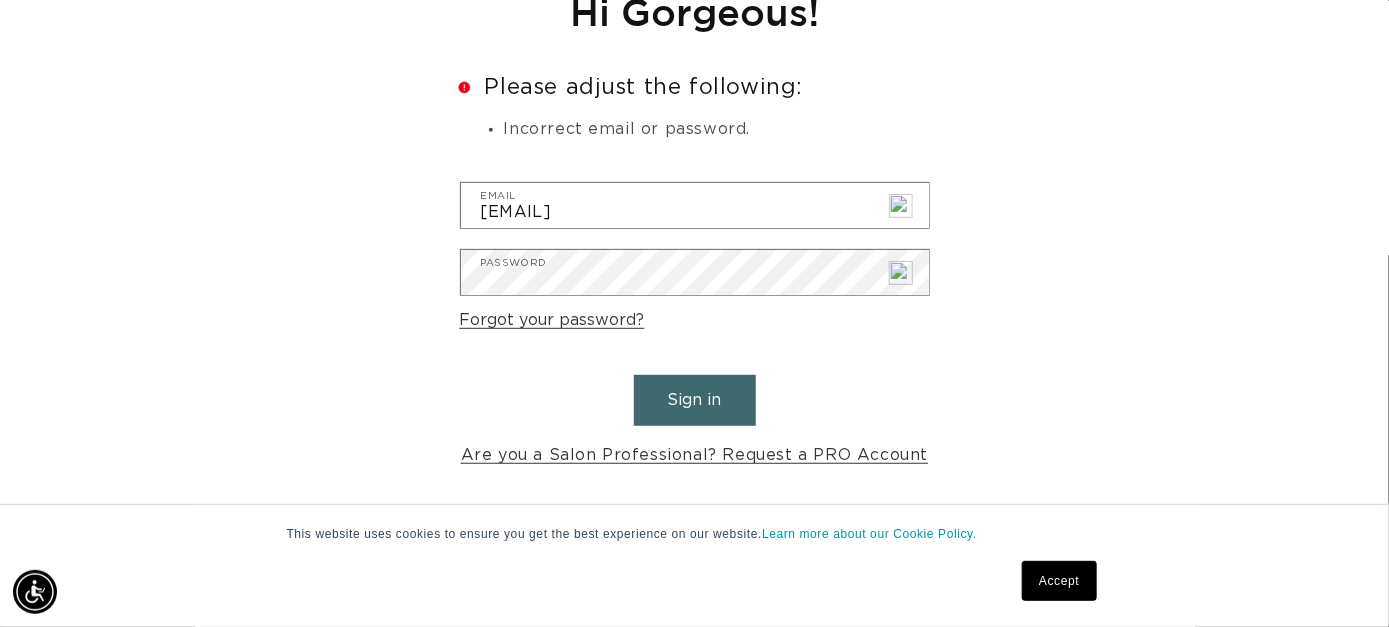 scroll, scrollTop: 0, scrollLeft: 0, axis: both 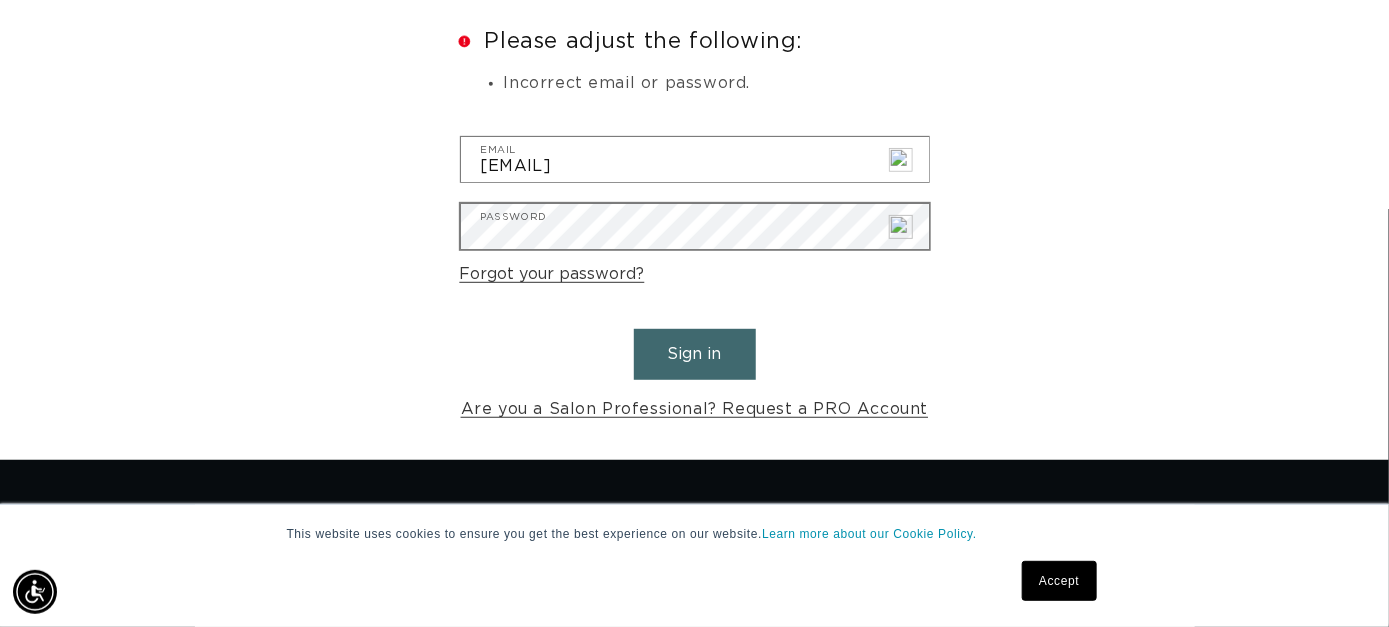click at bounding box center (901, 160) 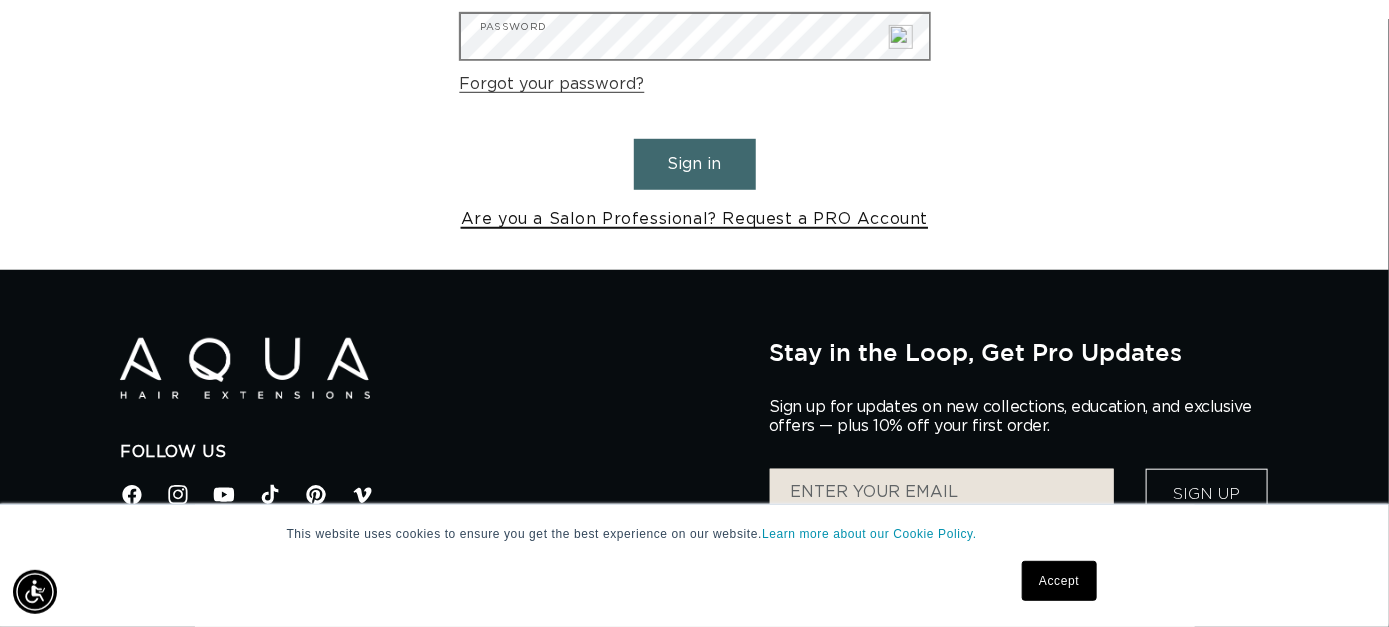 scroll, scrollTop: 500, scrollLeft: 0, axis: vertical 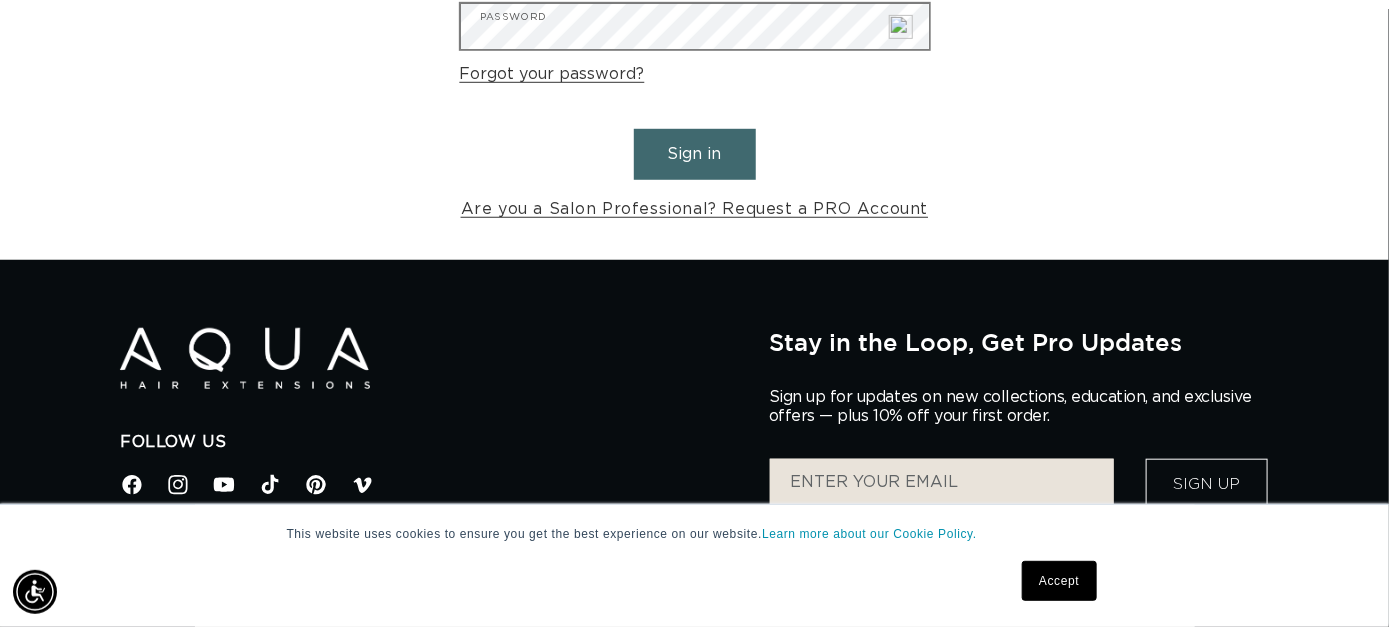 type on "theaology@gmail.com" 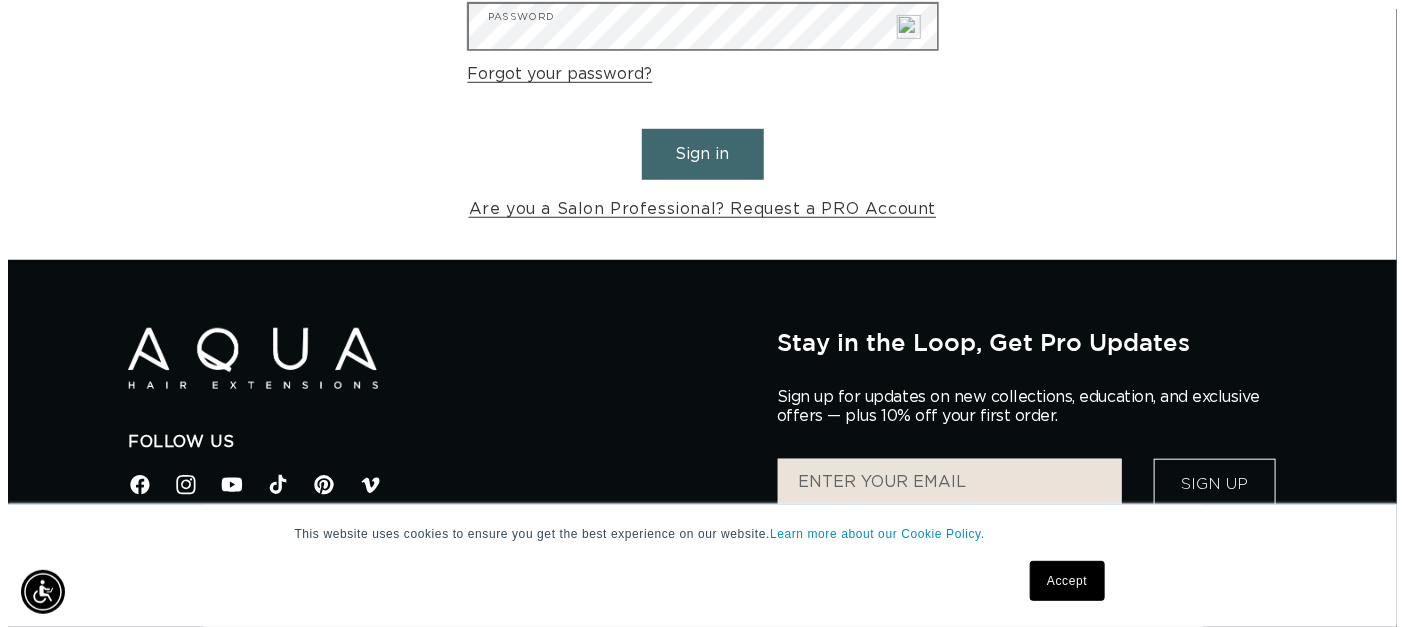 scroll, scrollTop: 0, scrollLeft: 2524, axis: horizontal 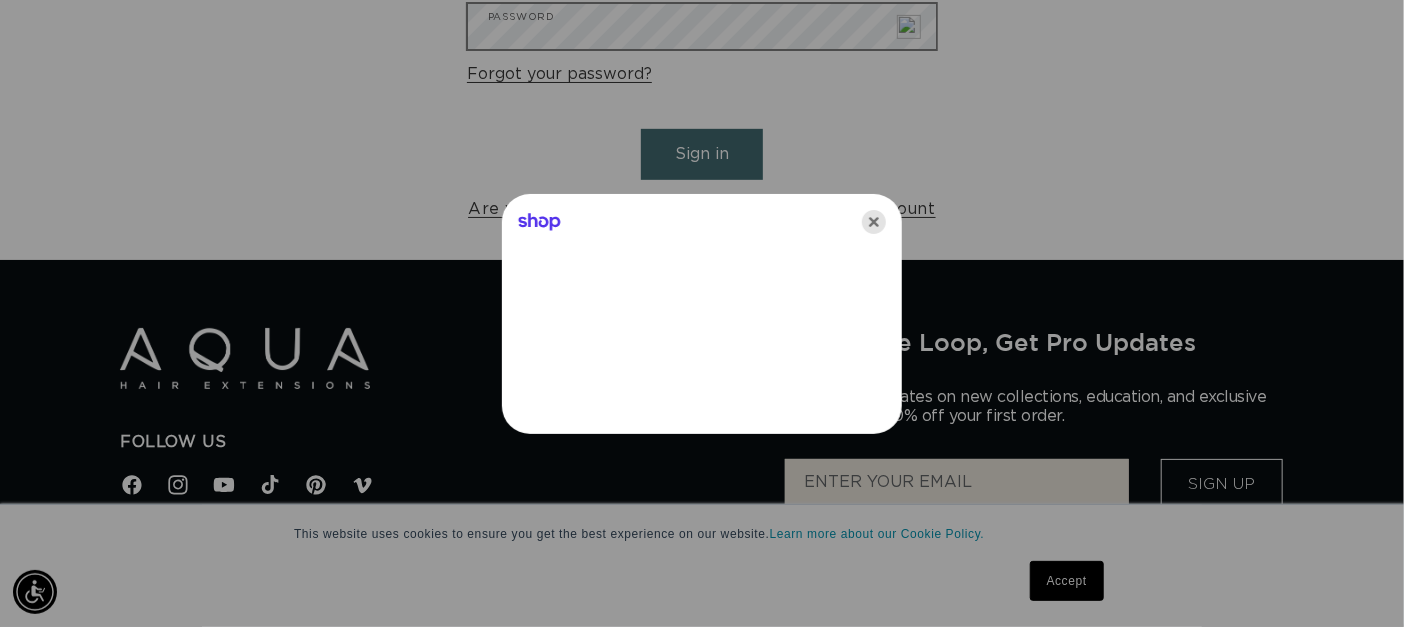 click 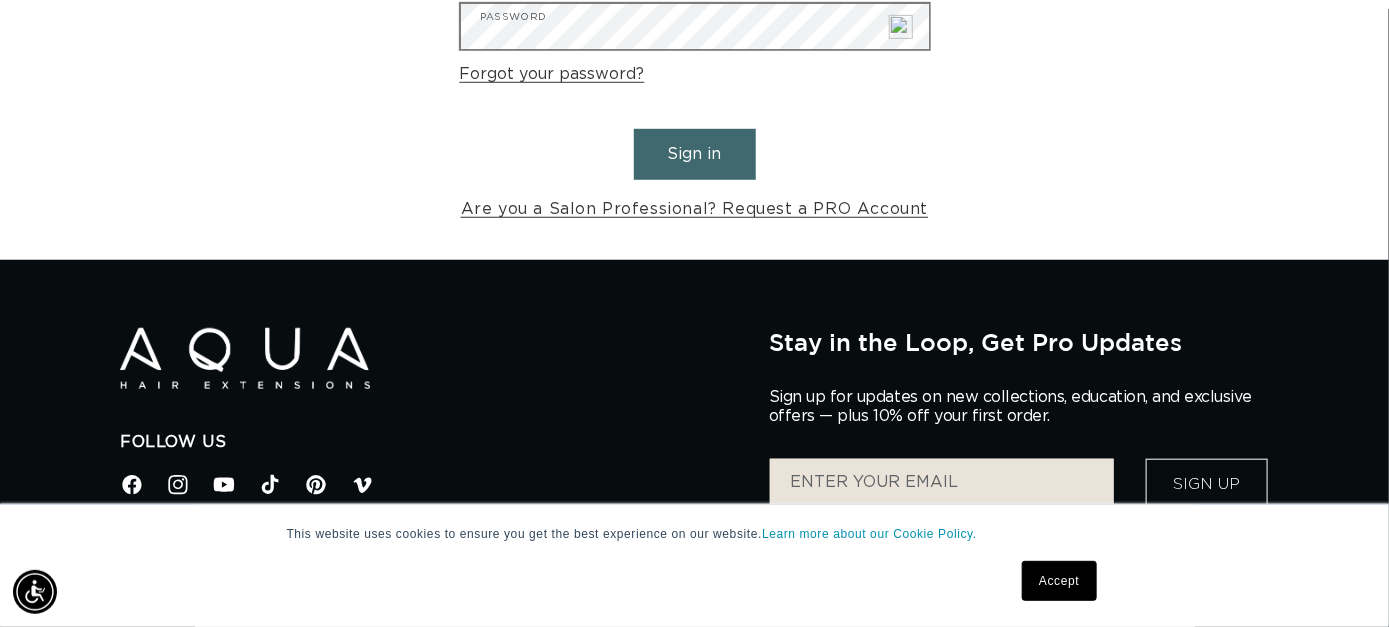 click on "Sign in" at bounding box center (695, 154) 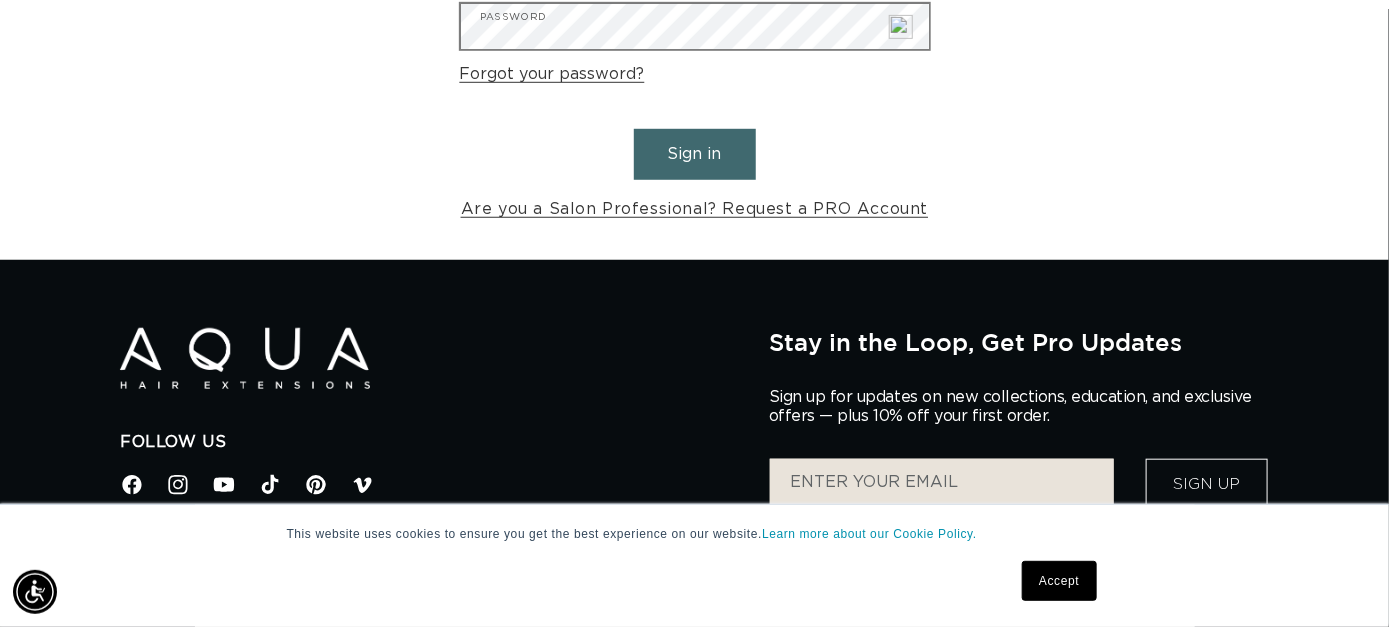 scroll, scrollTop: 0, scrollLeft: 1247, axis: horizontal 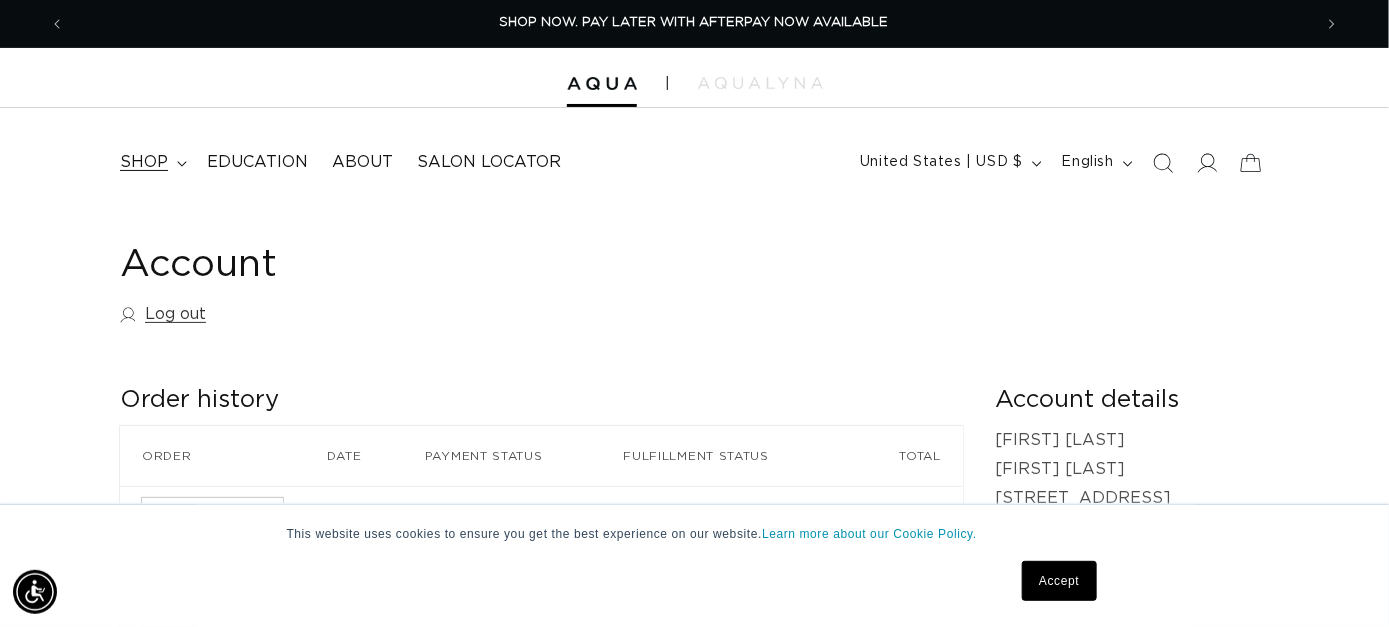 click on "shop" at bounding box center [144, 162] 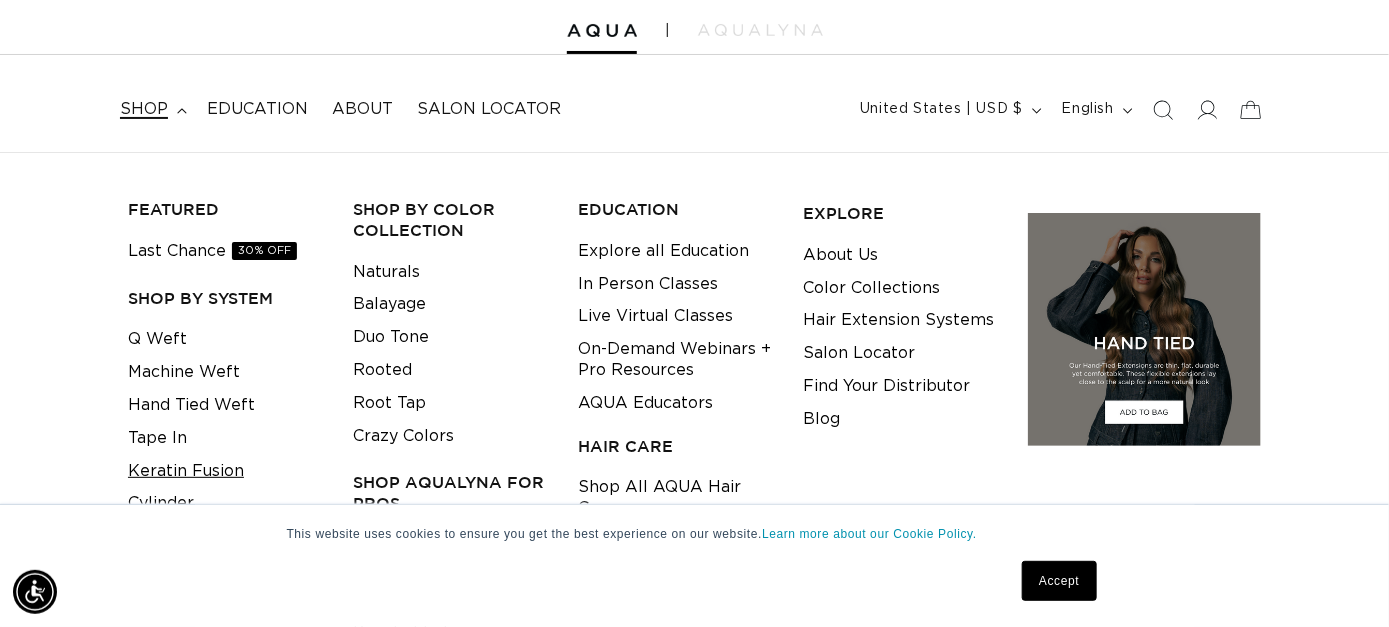 scroll, scrollTop: 200, scrollLeft: 0, axis: vertical 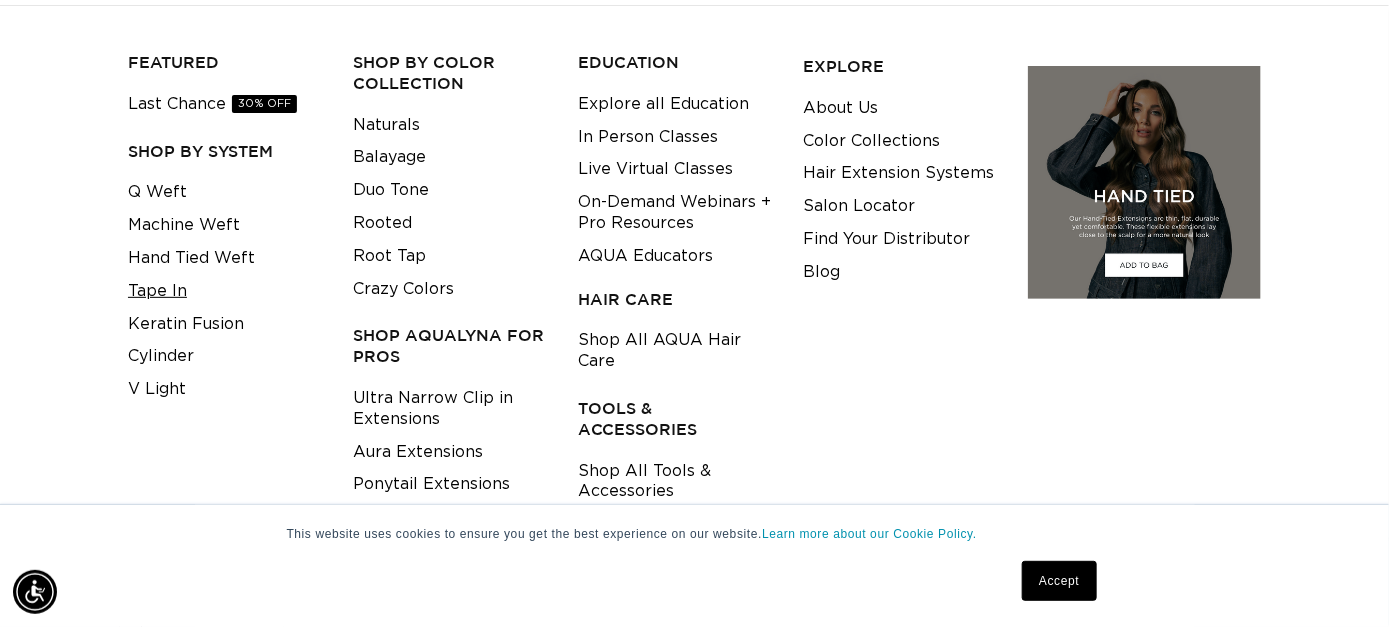 click on "Tape In" at bounding box center (157, 291) 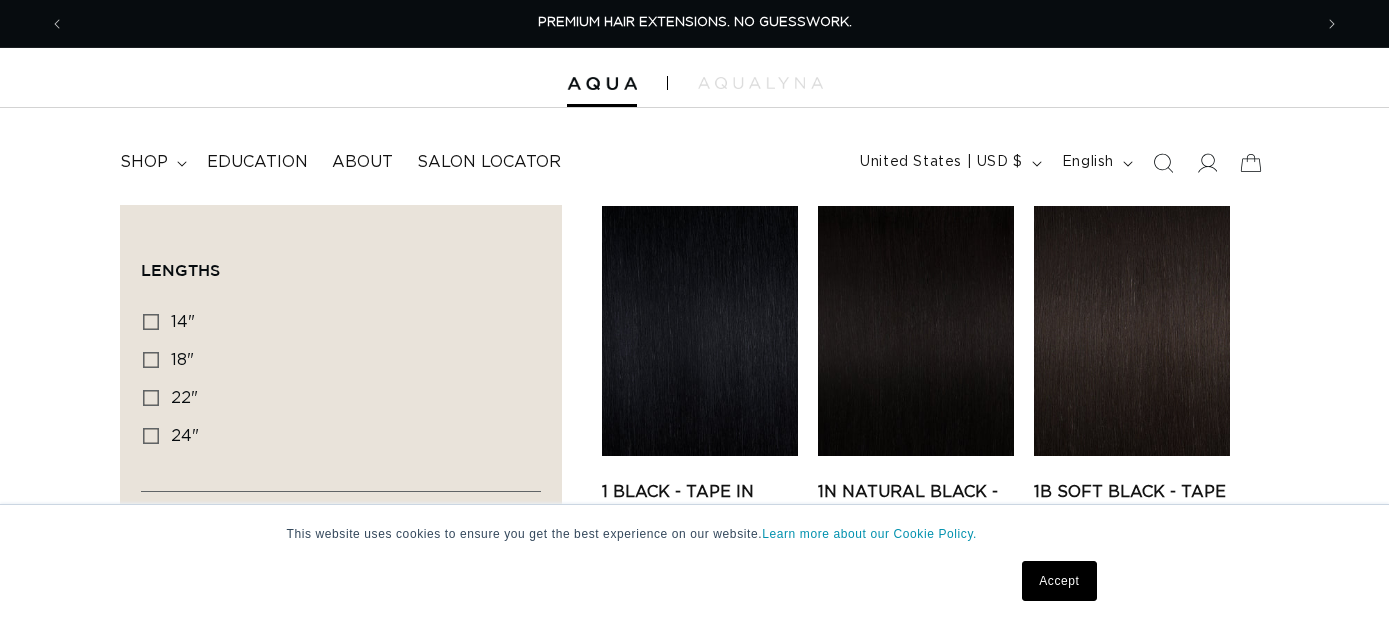scroll, scrollTop: 0, scrollLeft: 0, axis: both 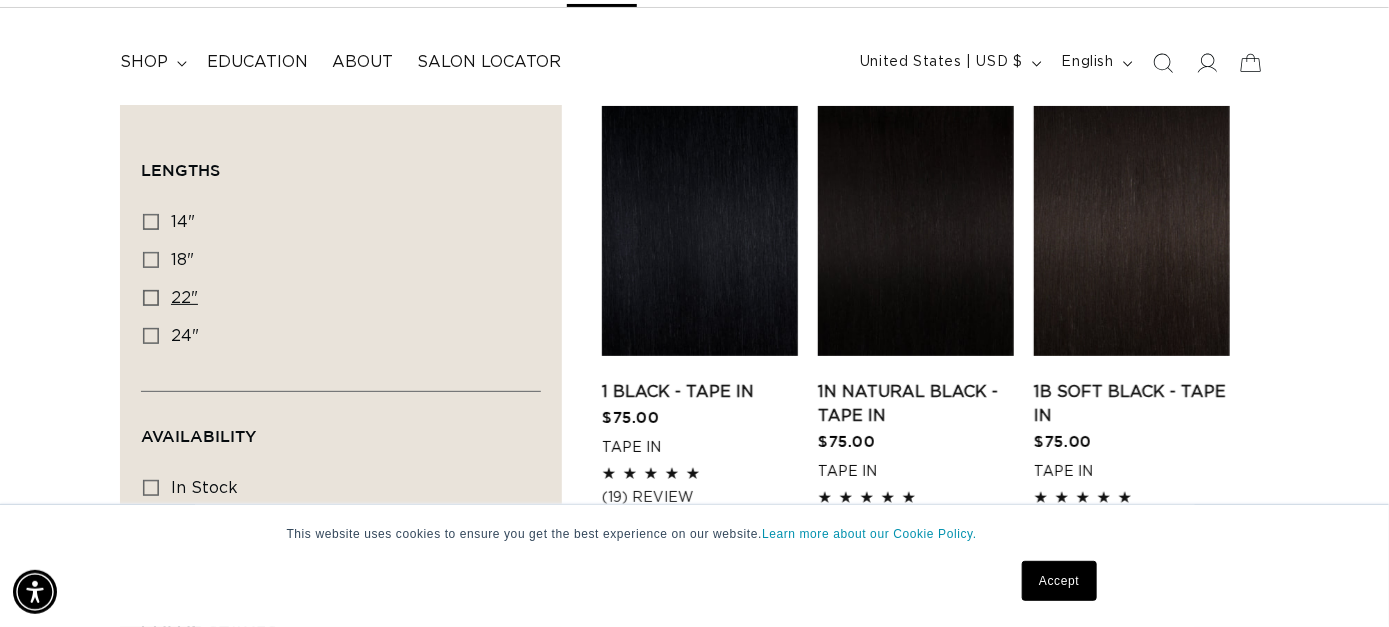 click 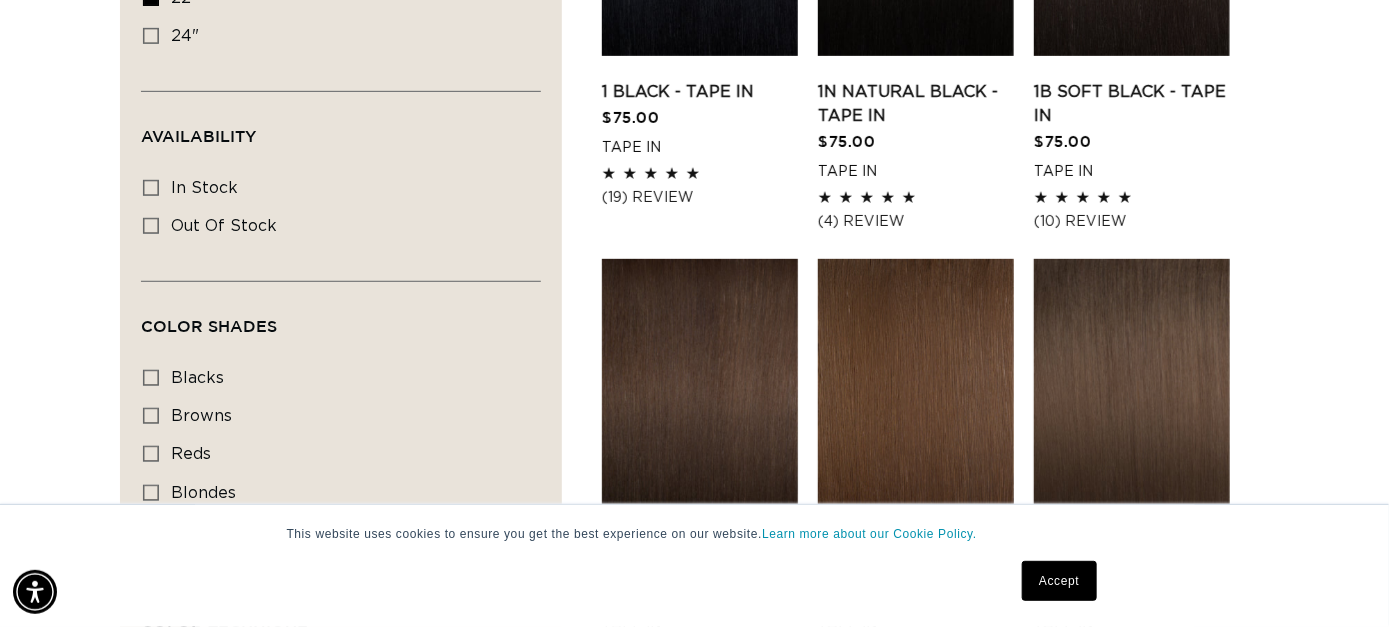 scroll, scrollTop: 300, scrollLeft: 0, axis: vertical 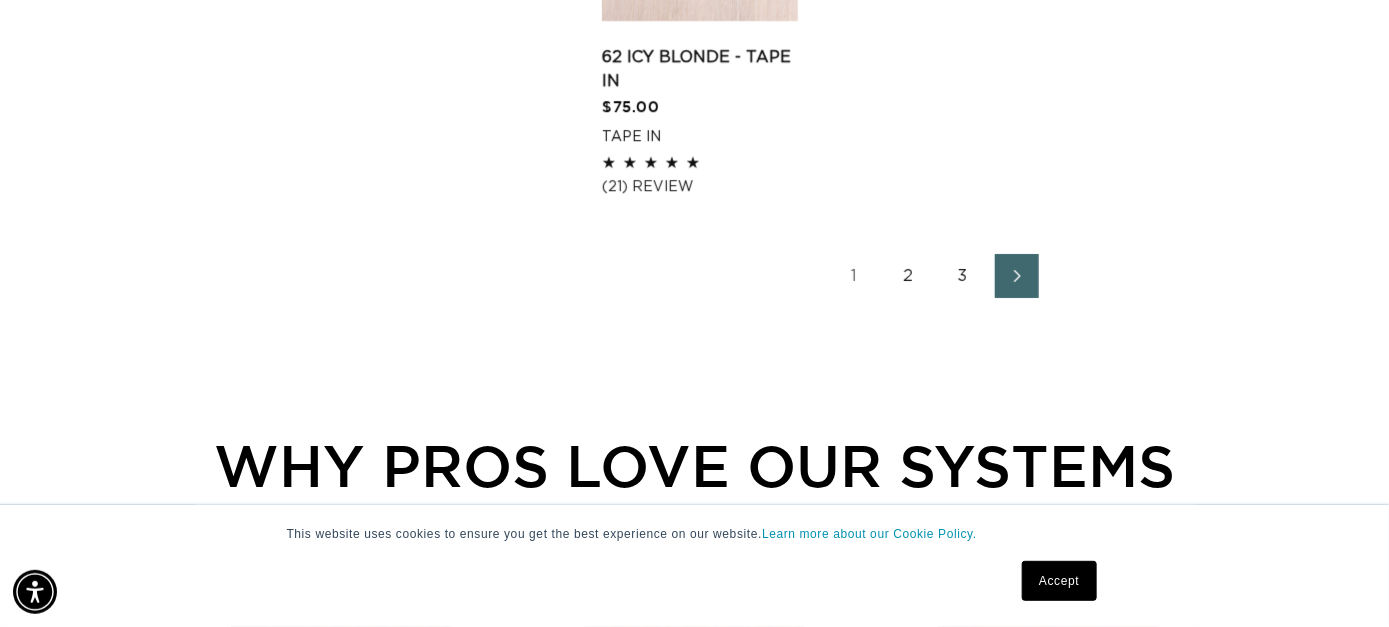 click on "2" at bounding box center [909, 276] 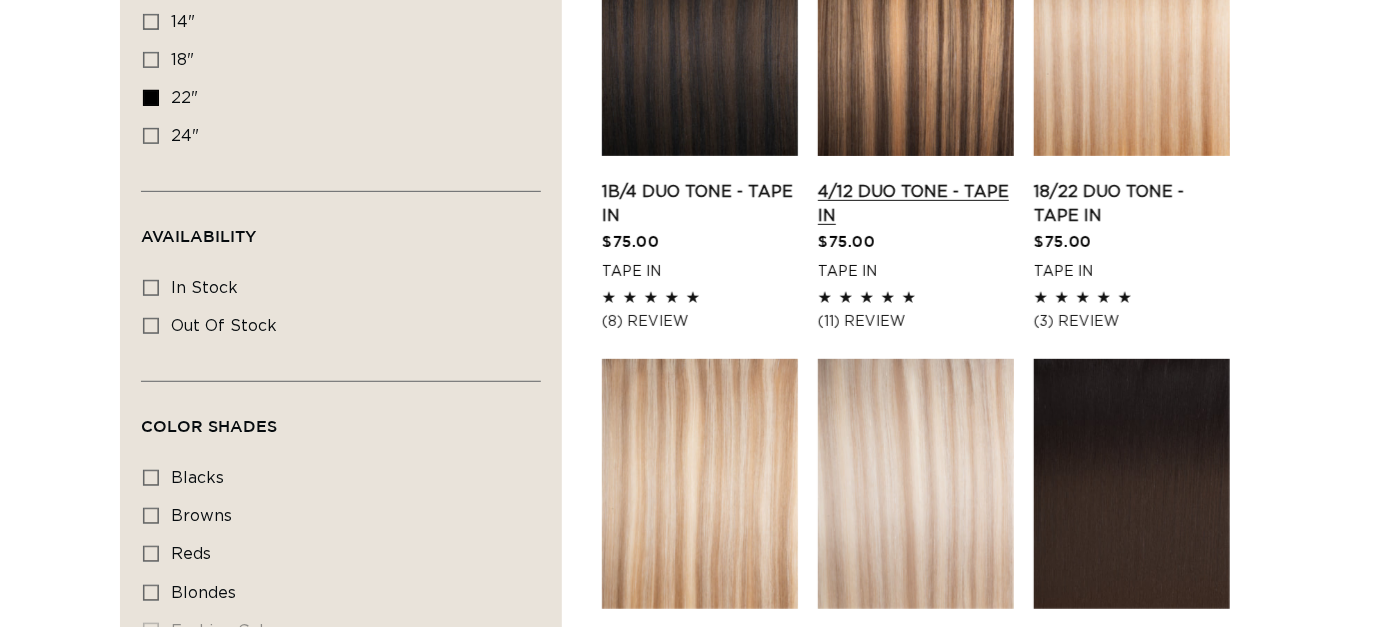 scroll, scrollTop: 300, scrollLeft: 0, axis: vertical 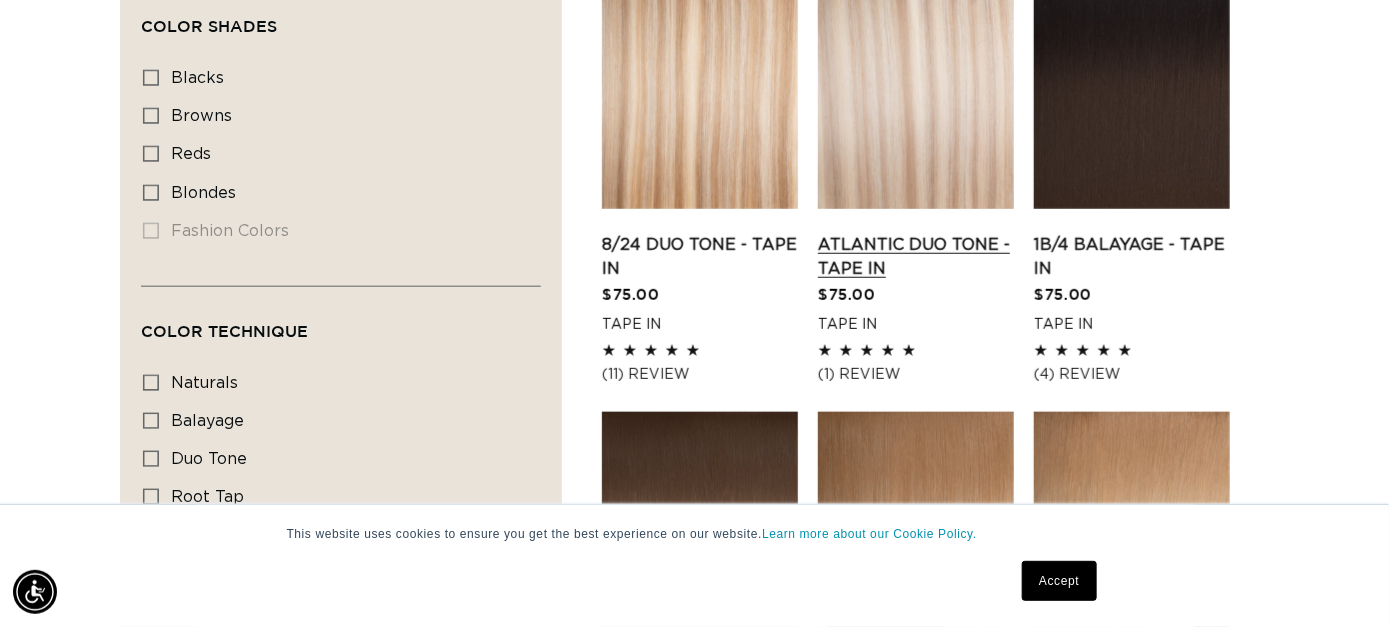 click on "Atlantic Duo Tone - Tape In" at bounding box center [916, 257] 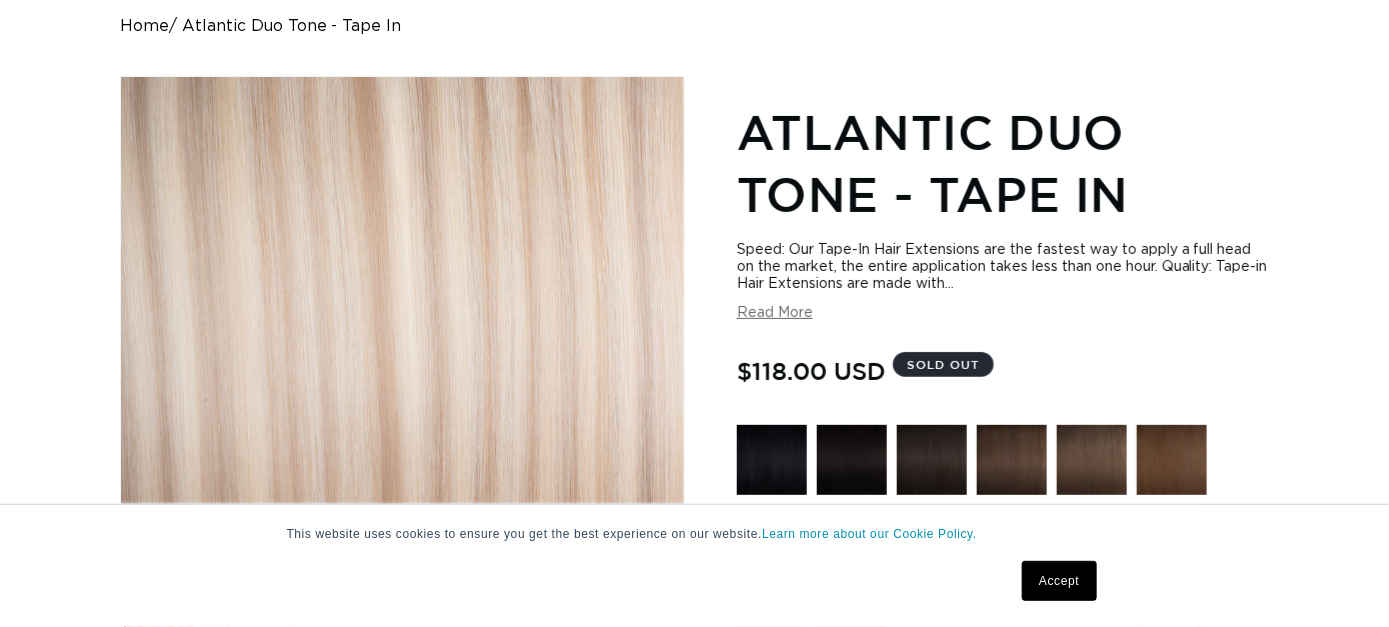 scroll, scrollTop: 200, scrollLeft: 0, axis: vertical 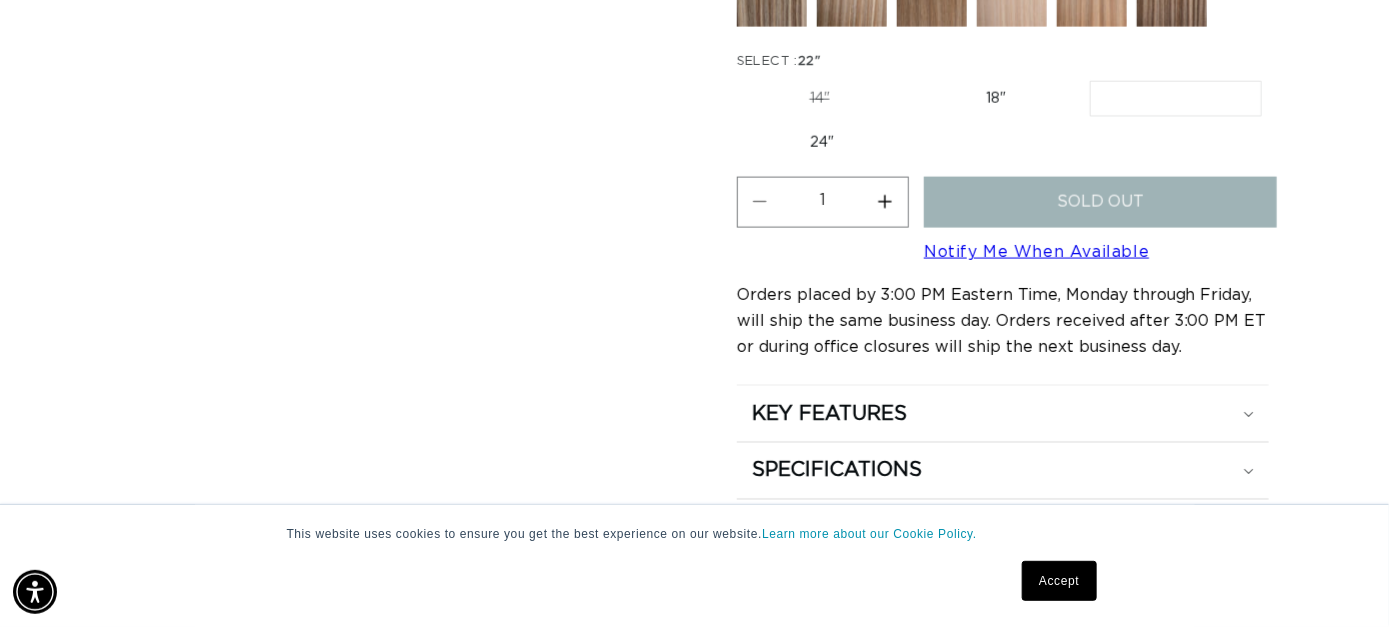 click on "Increase quantity for Atlantic Duo Tone - Tape In" at bounding box center [885, 202] 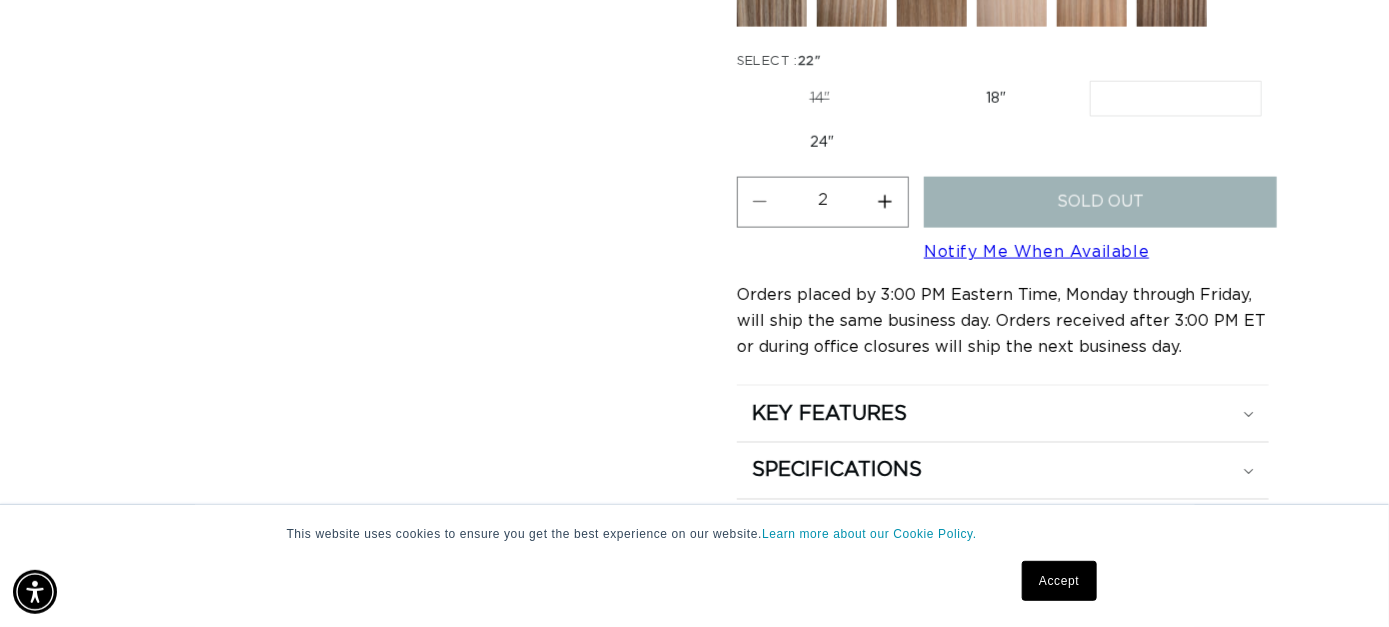 click on "Increase quantity for Atlantic Duo Tone - Tape In" at bounding box center [885, 202] 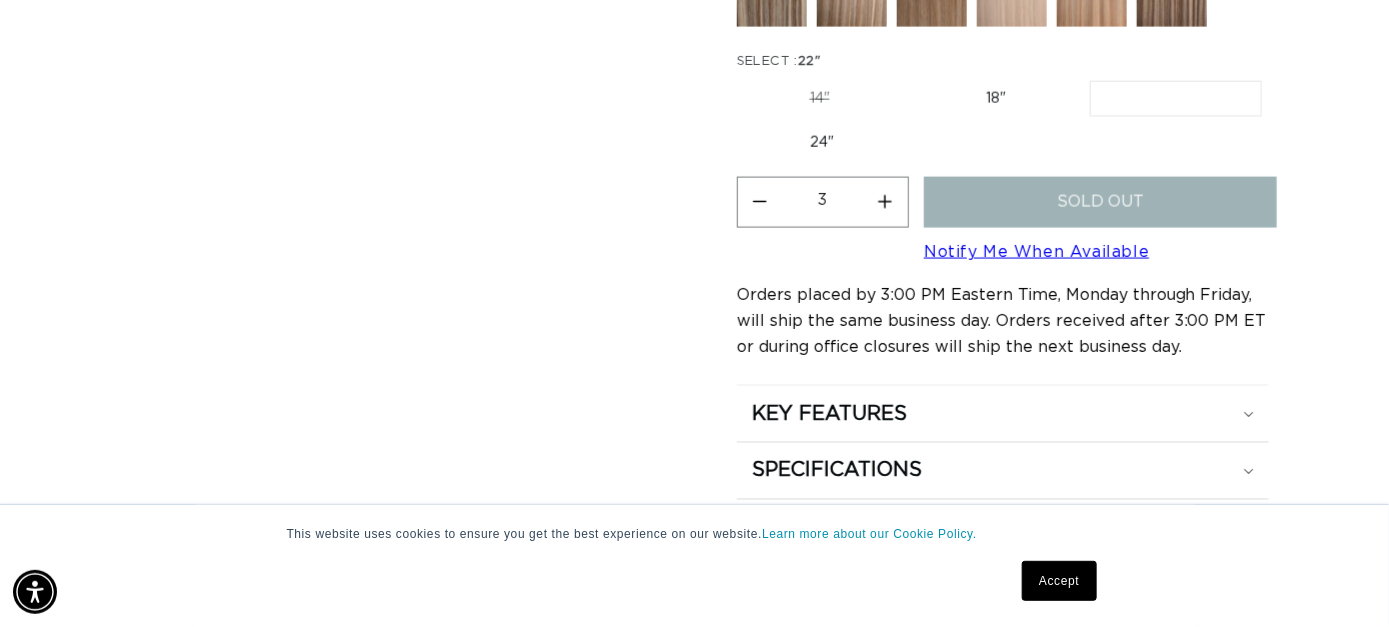 scroll, scrollTop: 0, scrollLeft: 1247, axis: horizontal 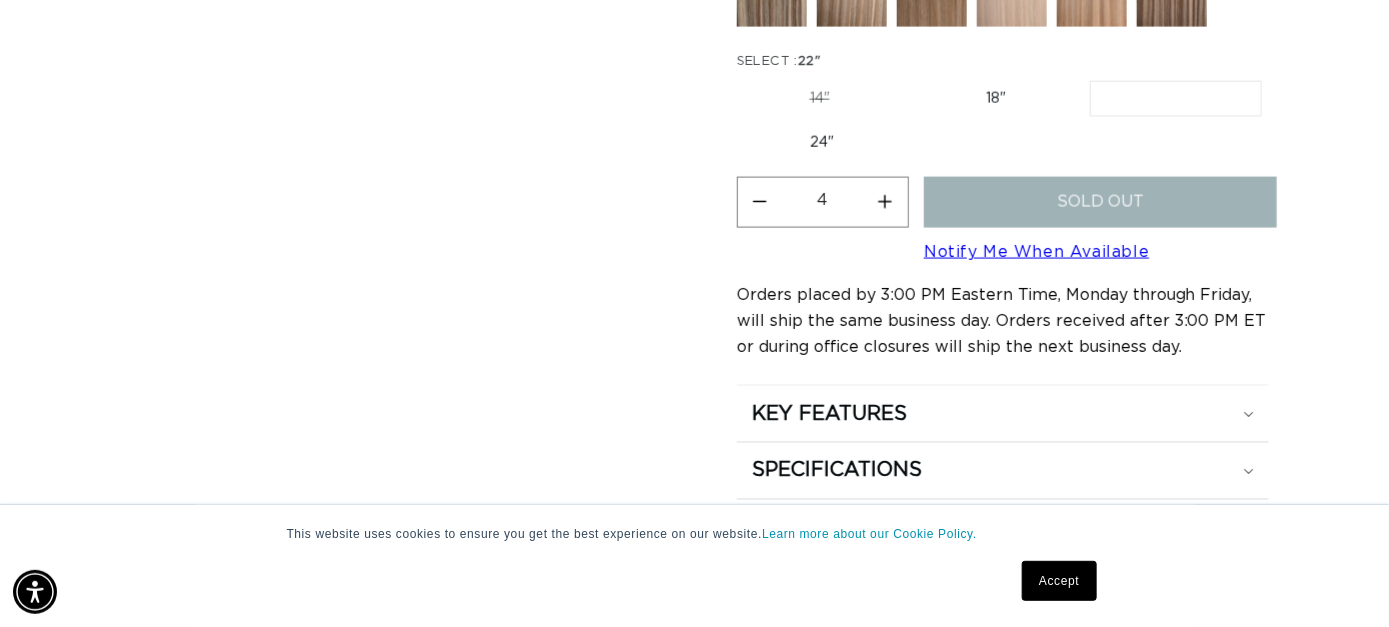 click on "Increase quantity for Atlantic Duo Tone - Tape In" at bounding box center [885, 202] 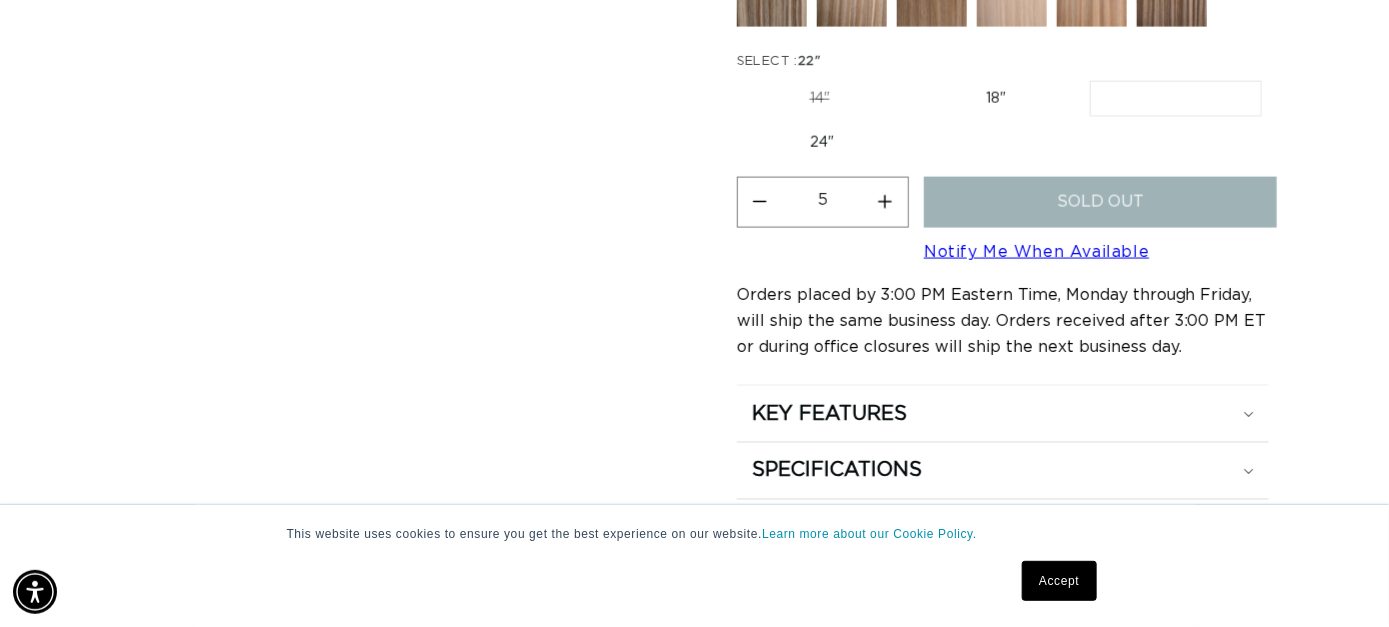 click on "Increase quantity for Atlantic Duo Tone - Tape In" at bounding box center [885, 202] 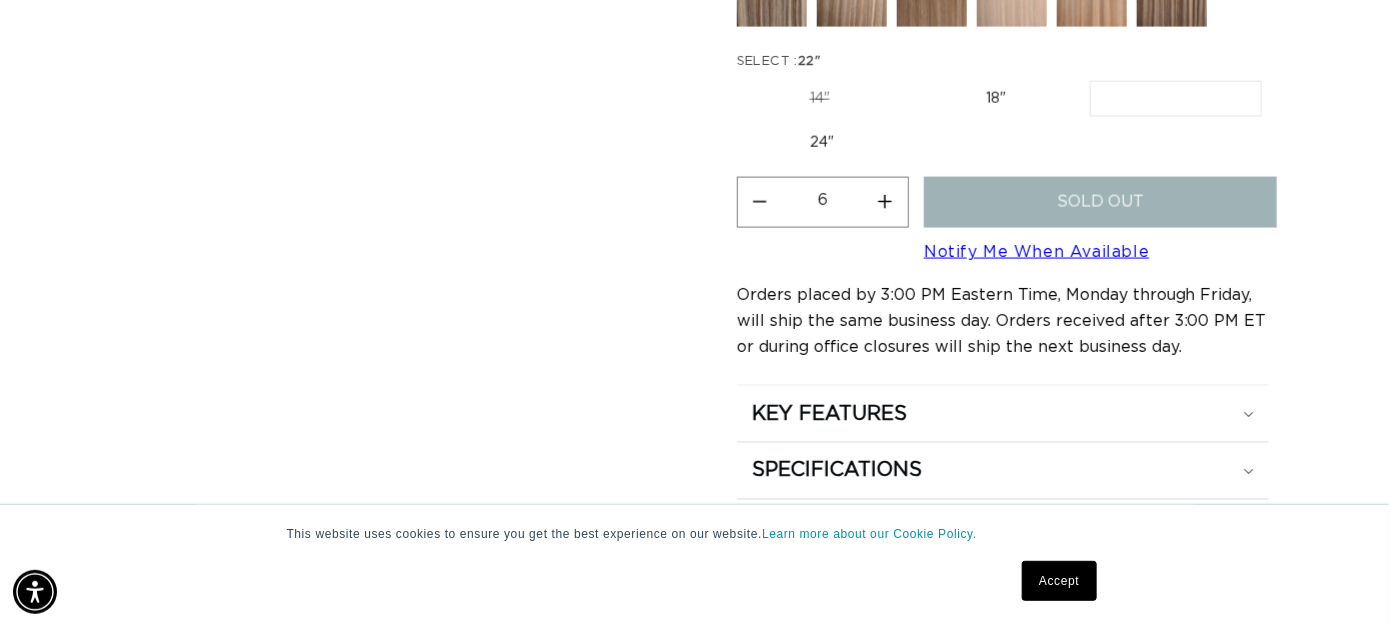 click on "Decrease quantity for Atlantic Duo Tone - Tape In" at bounding box center [760, 202] 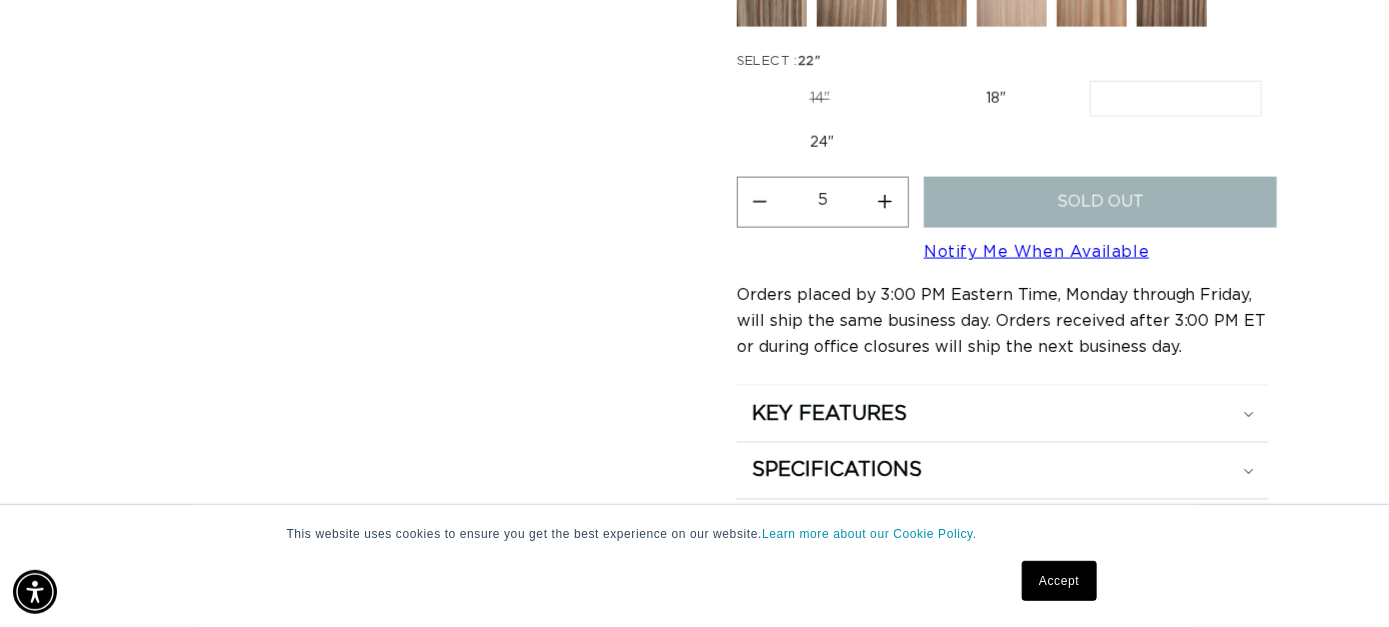 scroll, scrollTop: 0, scrollLeft: 0, axis: both 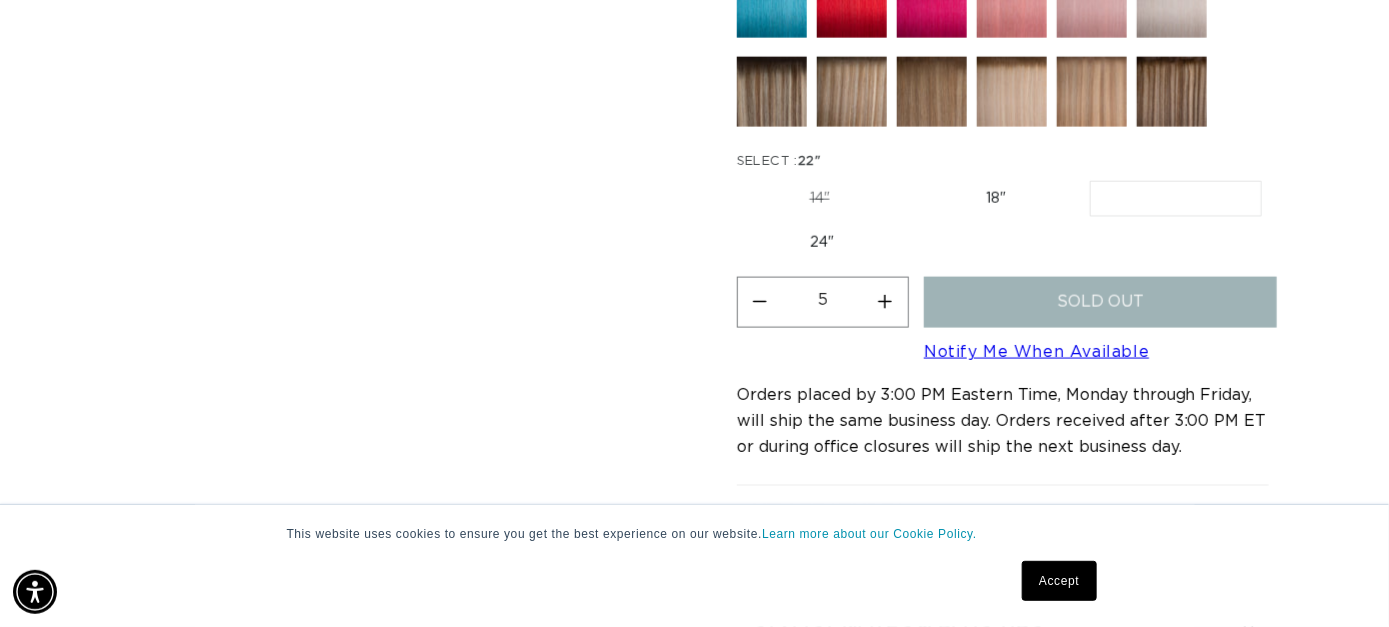 click on "24" Variant sold out or unavailable" at bounding box center (822, 243) 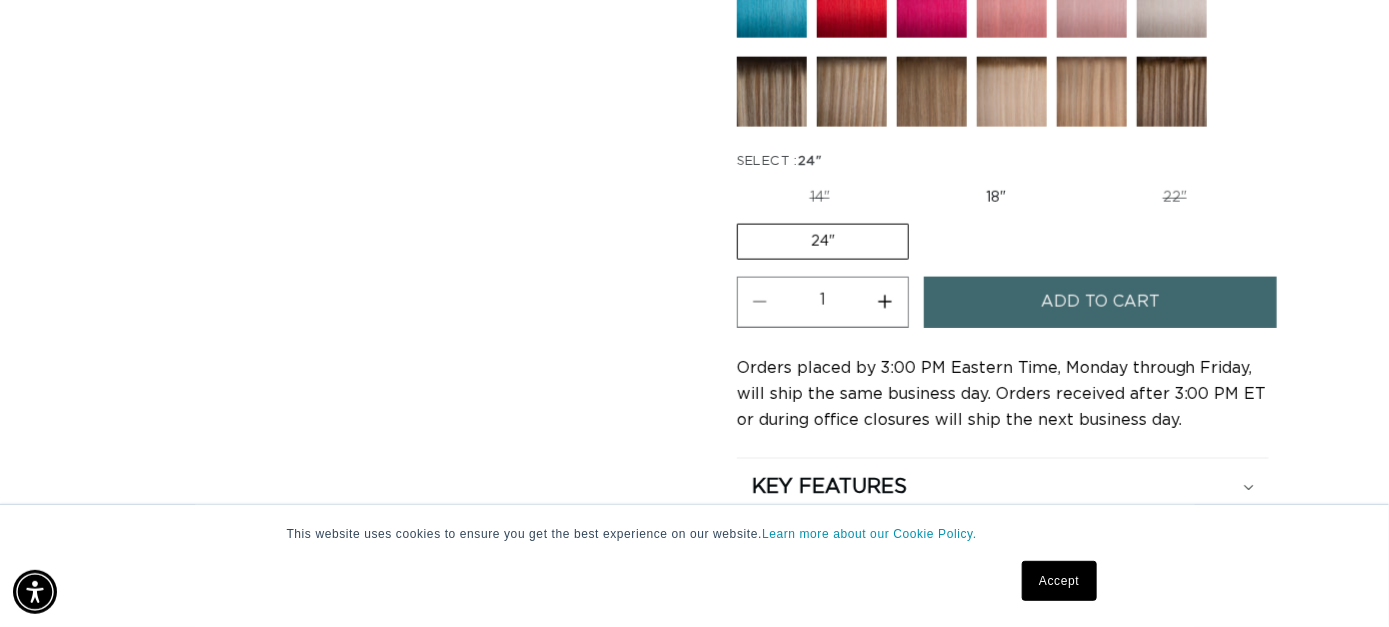 scroll, scrollTop: 0, scrollLeft: 2494, axis: horizontal 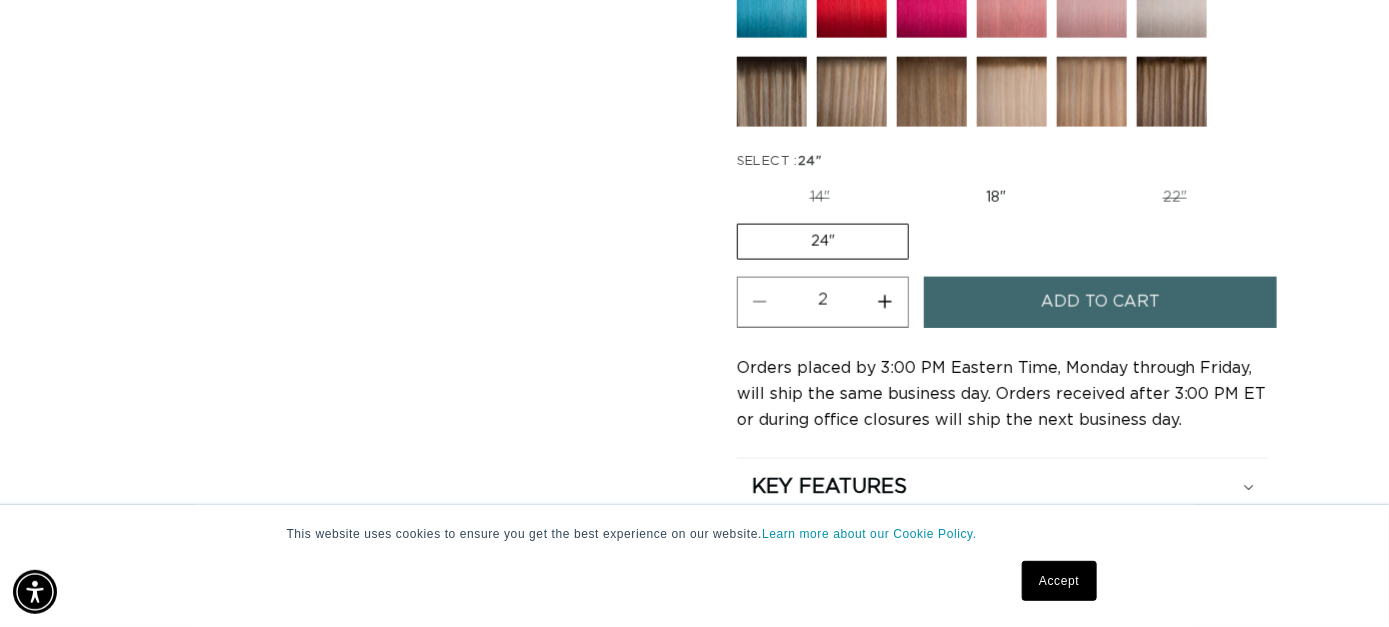click on "Increase quantity for Atlantic Duo Tone - Tape In" at bounding box center [885, 302] 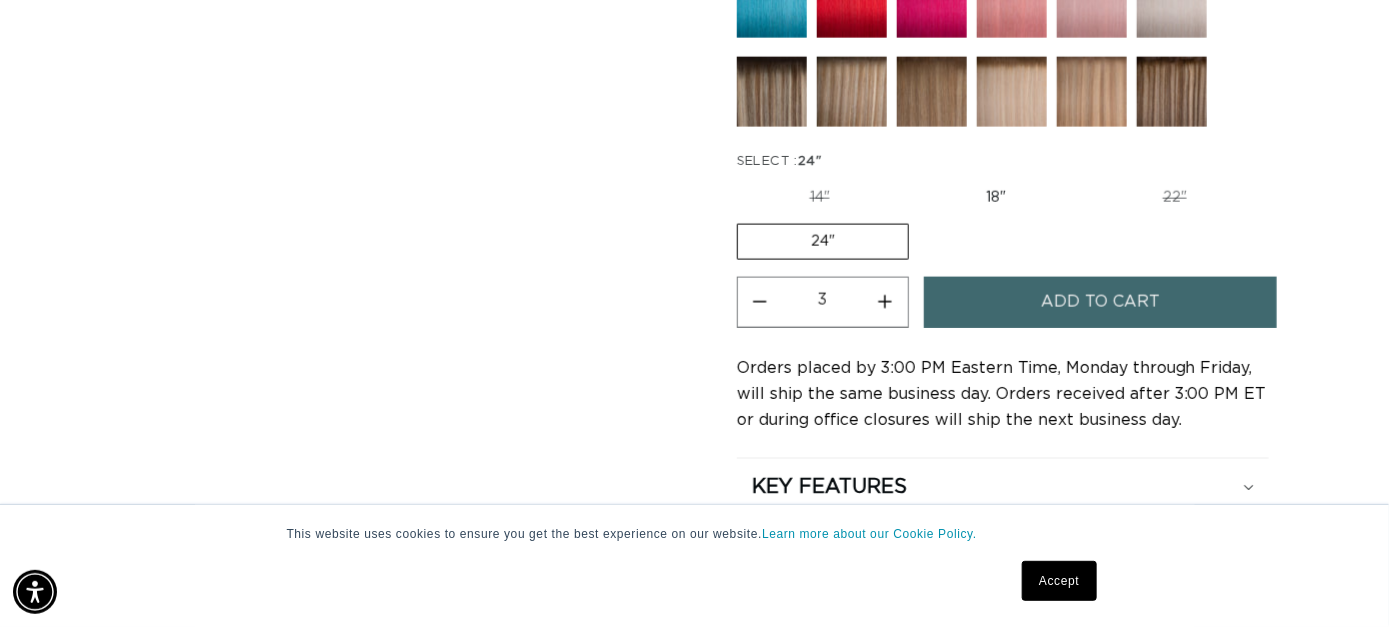 click on "Increase quantity for Atlantic Duo Tone - Tape In" at bounding box center [885, 302] 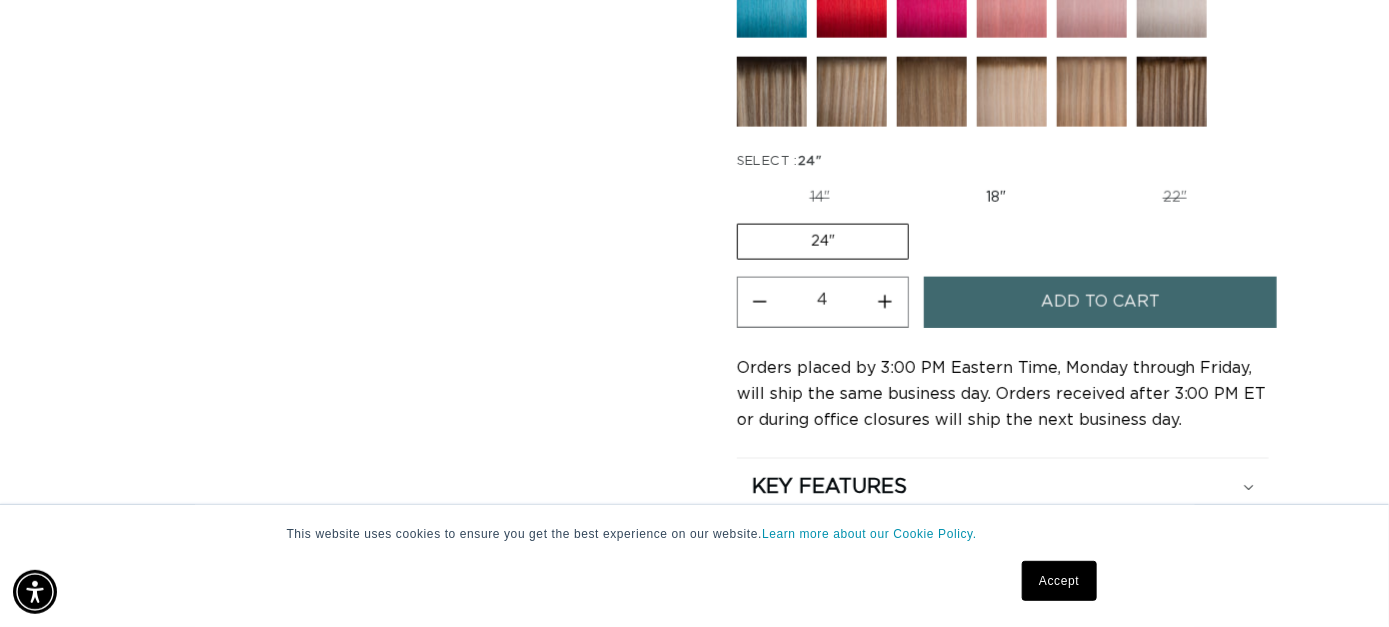click on "Increase quantity for Atlantic Duo Tone - Tape In" at bounding box center (885, 302) 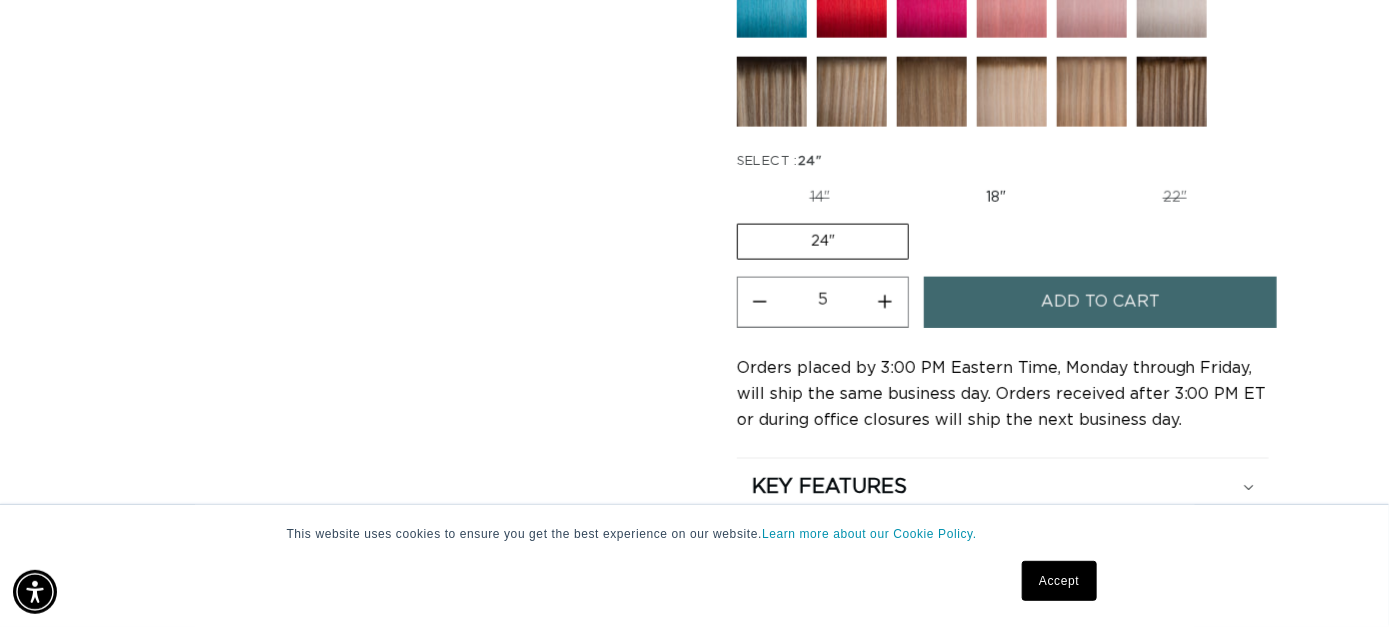 click on "Increase quantity for Atlantic Duo Tone - Tape In" at bounding box center (885, 302) 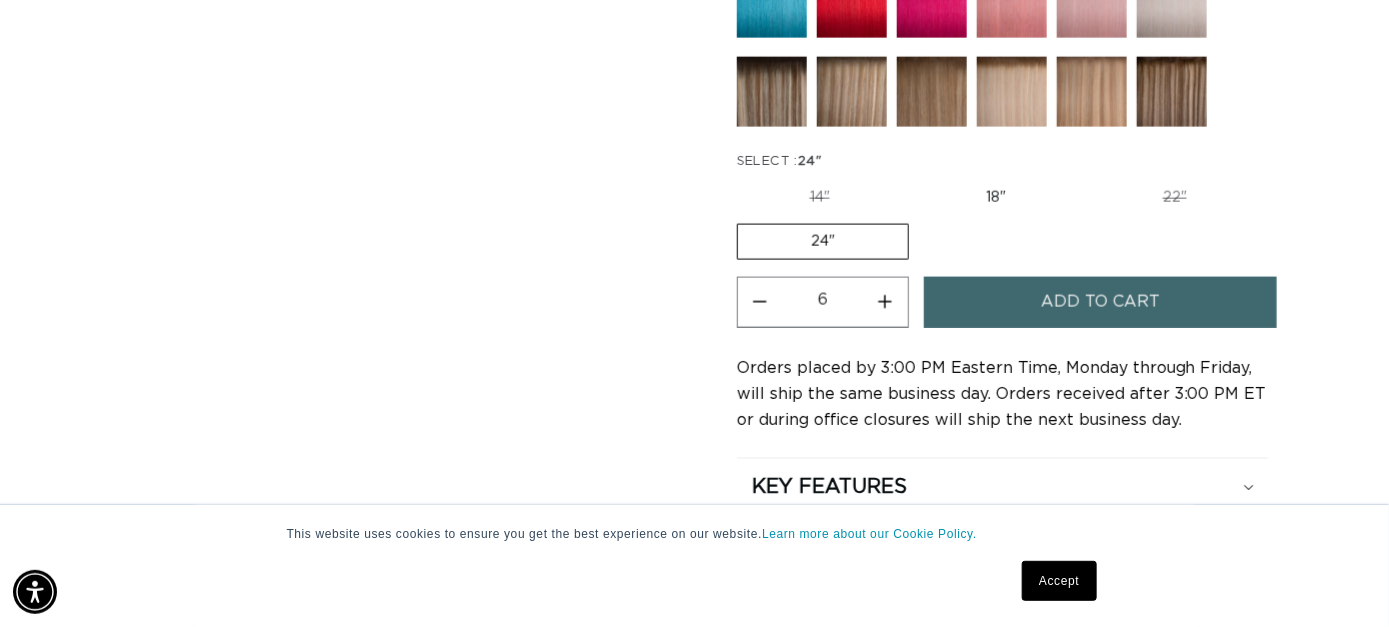 click on "Decrease quantity for Atlantic Duo Tone - Tape In" at bounding box center (760, 302) 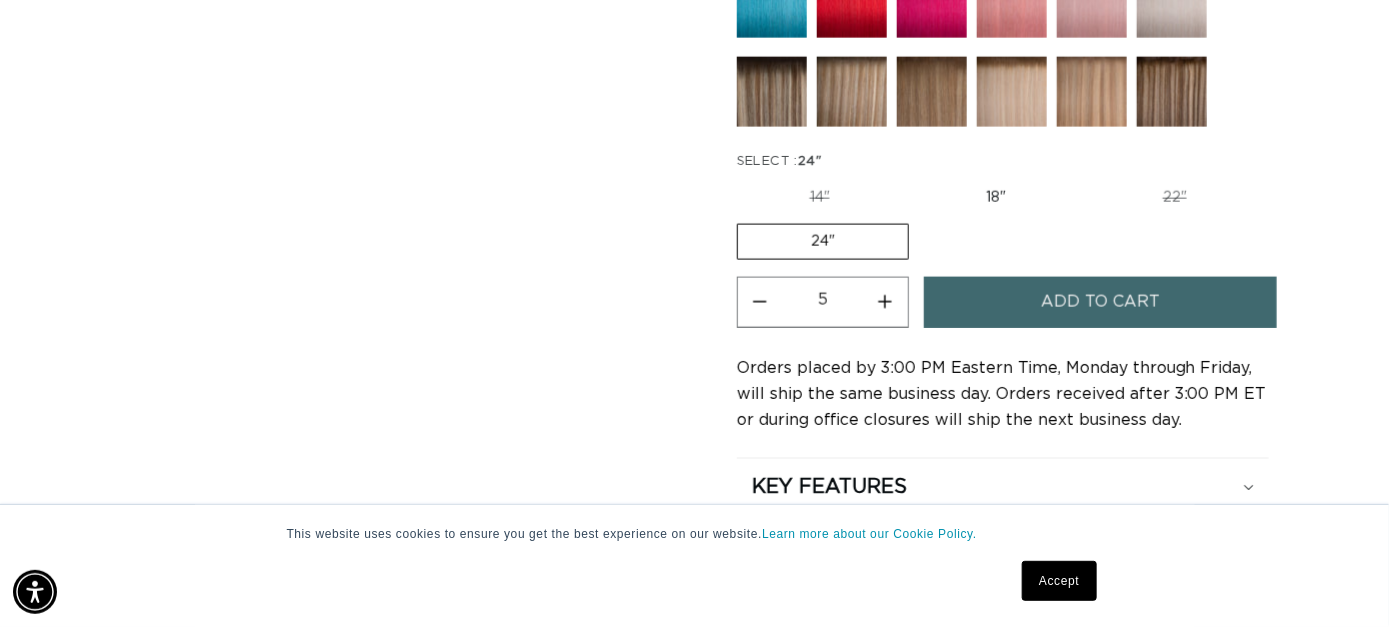 click on "Atlantic Duo Tone - Tape In
Speed: Our Tape-In Hair Extensions are the fastest way to apply a full head on the market, the entire application takes less than one hour. Quality: Tape-in Hair Extensions are made with 100% Human Remy hair (we never ever blend any synthetic hair or non-Remy hair into any of our extensions).
About our Tape:   Our specially formulated   tape leaves little to no residue upon removal. There's no need for additional glue, heat or tools to apply these hair extensions.
Seamless:
Easy and Convenient:
Durable:
*for professional use only. please refer to our color ring for exact color matching.  Read More" at bounding box center (1003, -137) 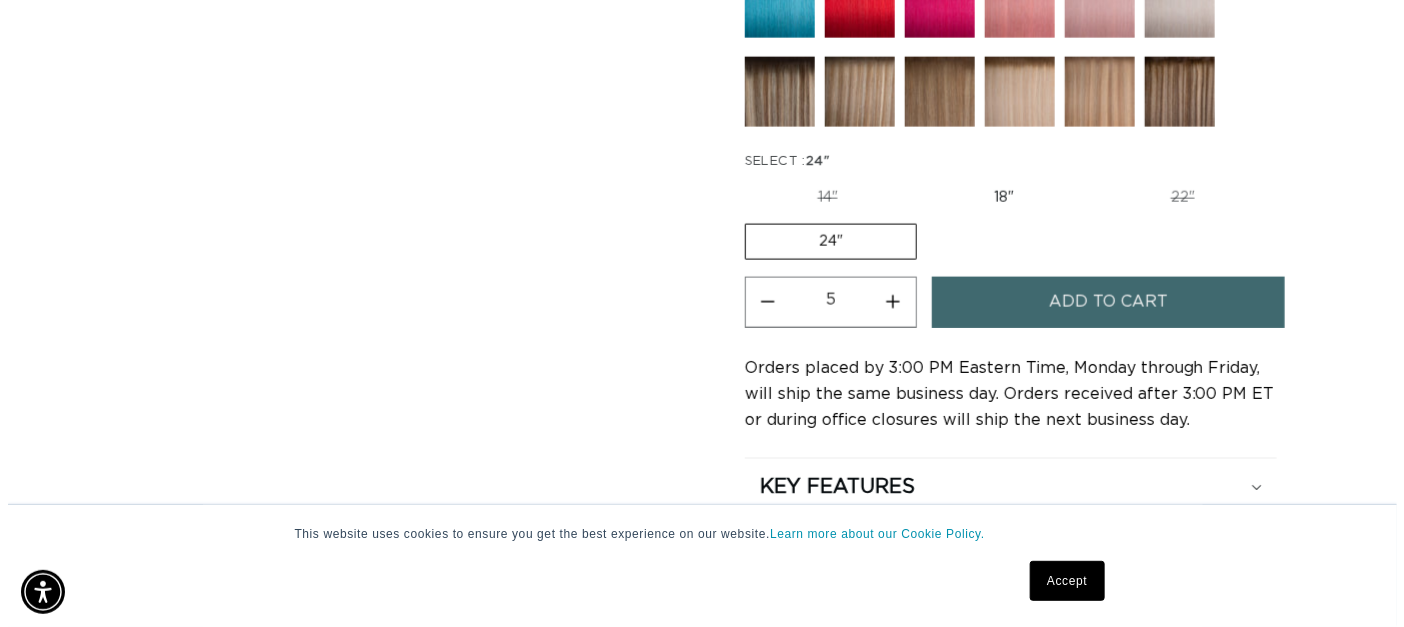 scroll, scrollTop: 0, scrollLeft: 0, axis: both 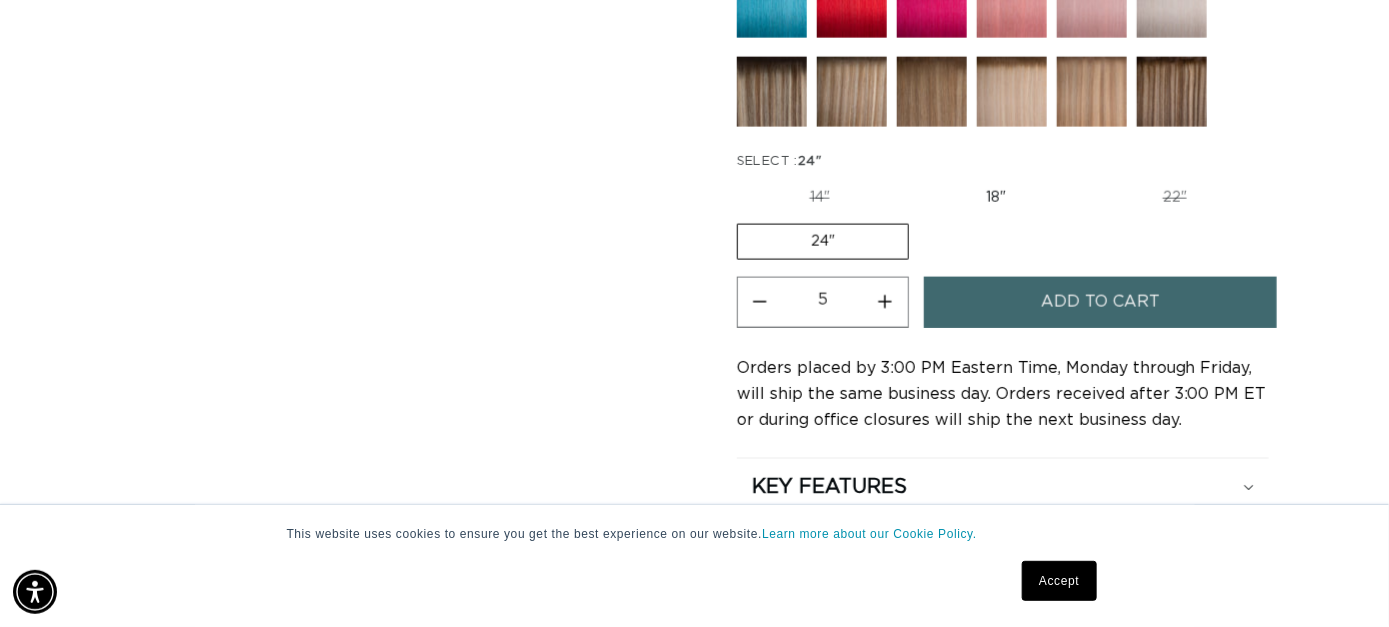 click on "Add to cart" at bounding box center (1100, 302) 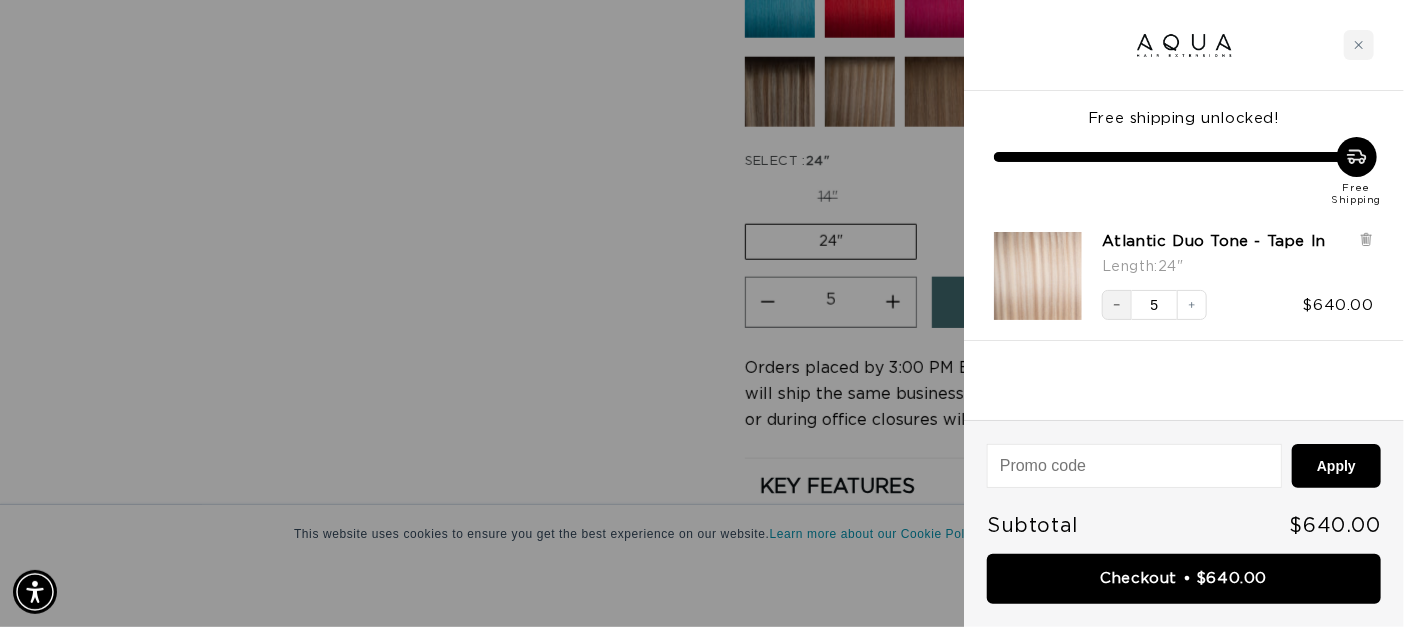 scroll, scrollTop: 0, scrollLeft: 2524, axis: horizontal 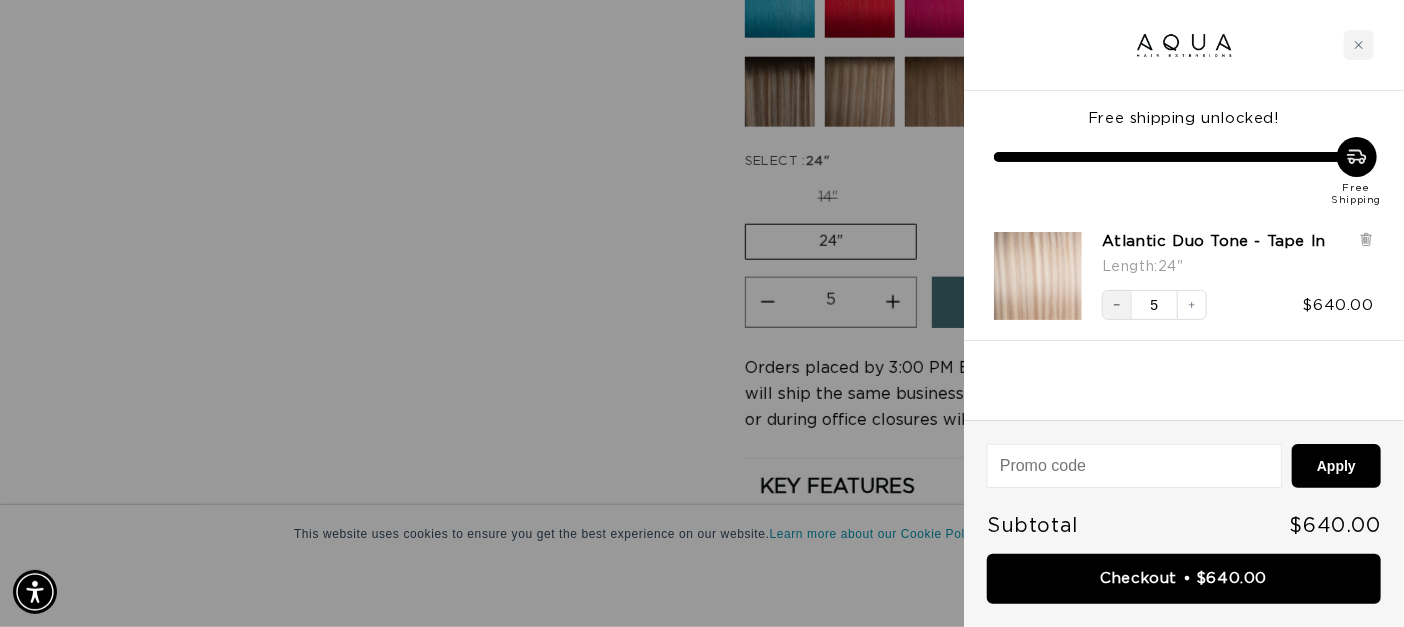 click on "Decrease quantity" at bounding box center (1117, 305) 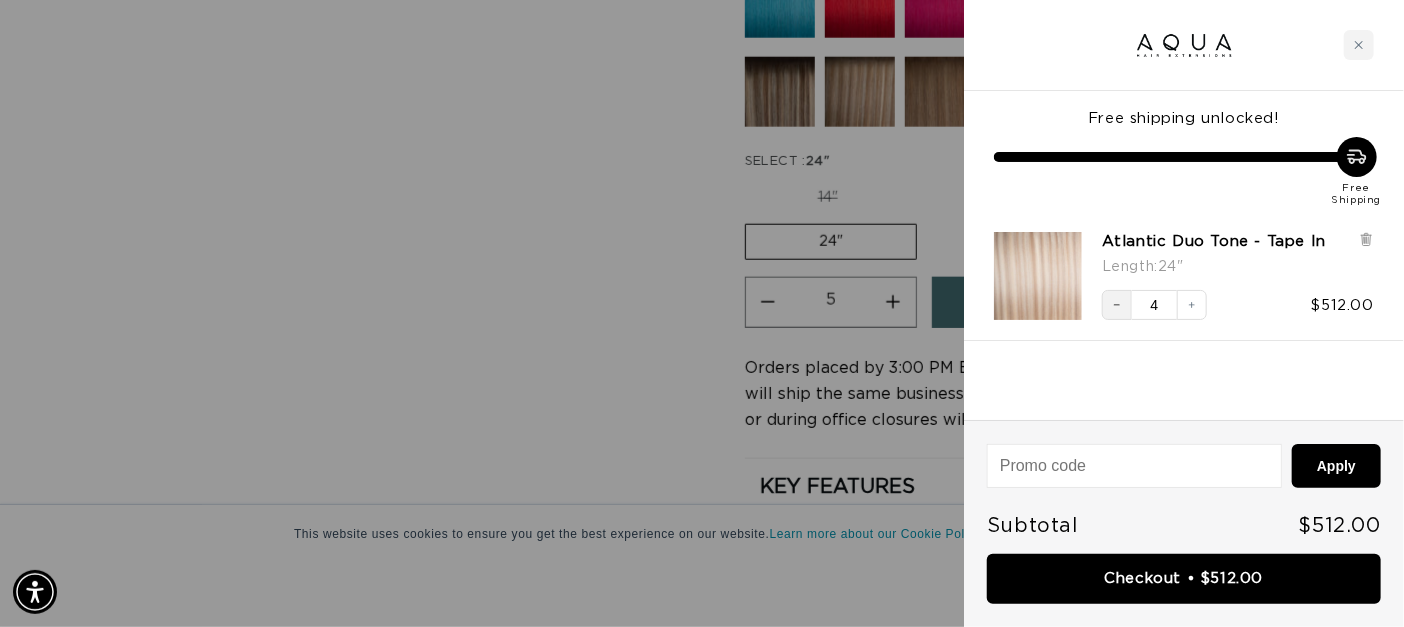 click on "Decrease quantity" at bounding box center [1117, 305] 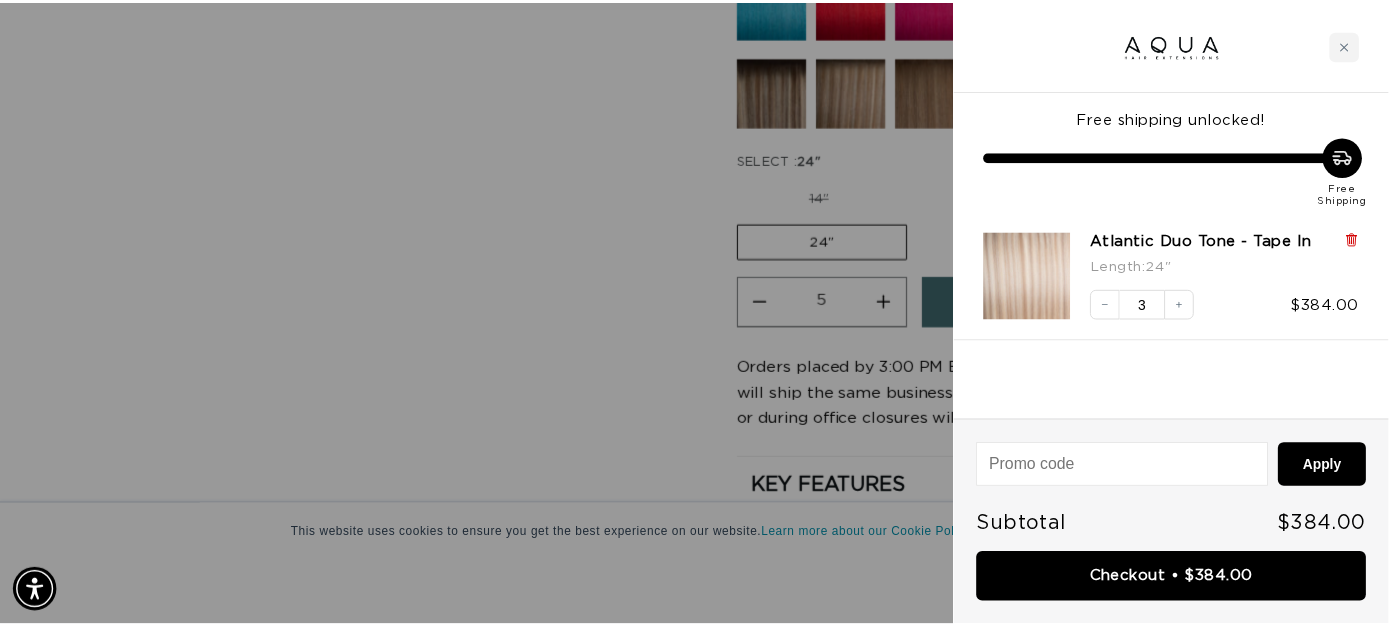 scroll, scrollTop: 0, scrollLeft: 0, axis: both 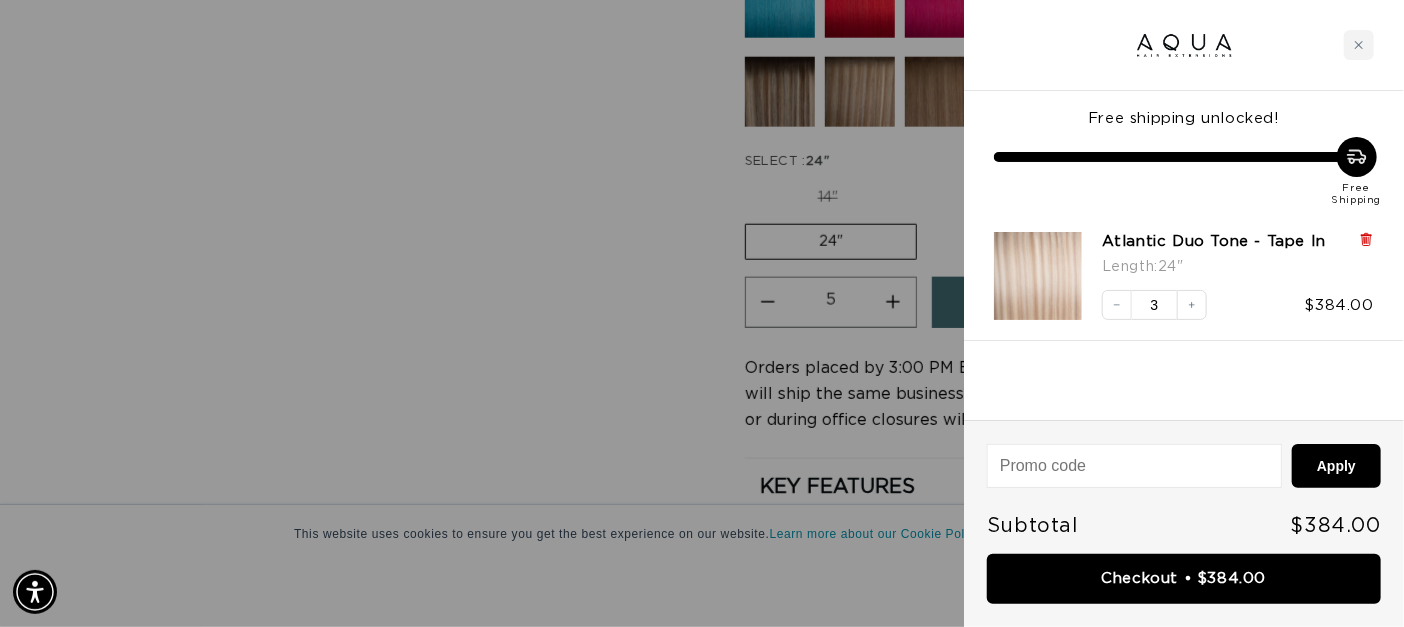 click 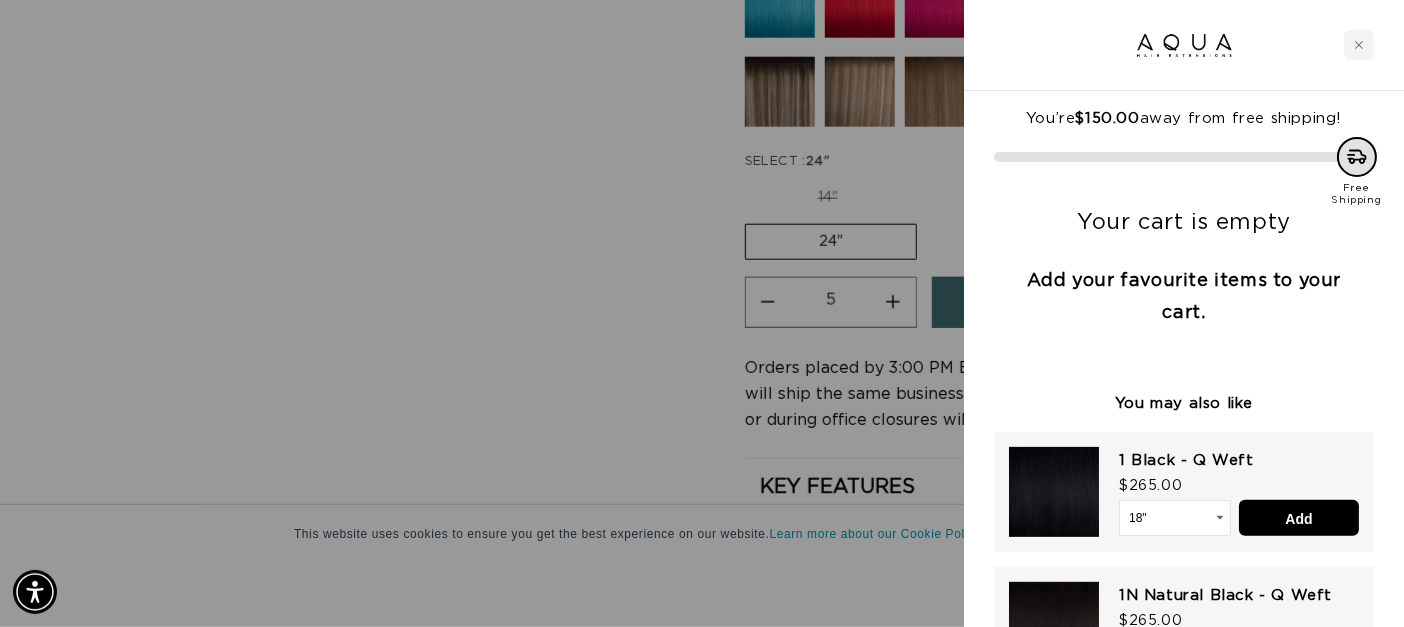 click at bounding box center [702, 313] 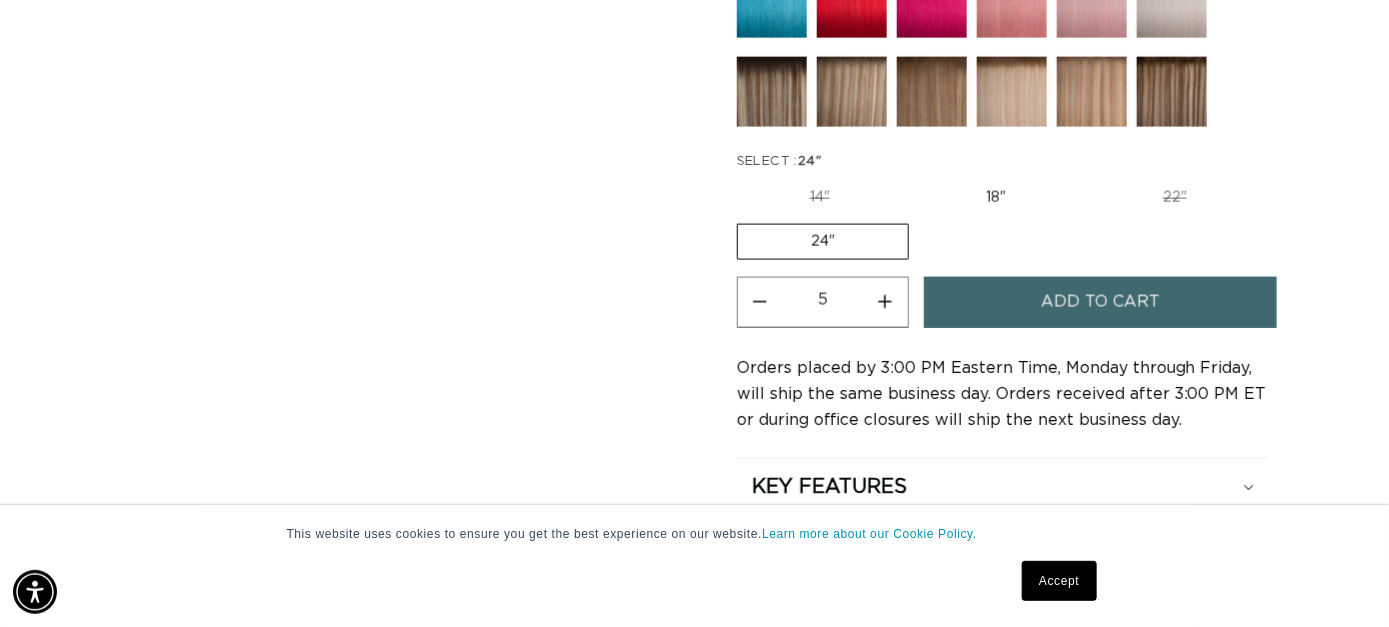 scroll, scrollTop: 0, scrollLeft: 1247, axis: horizontal 